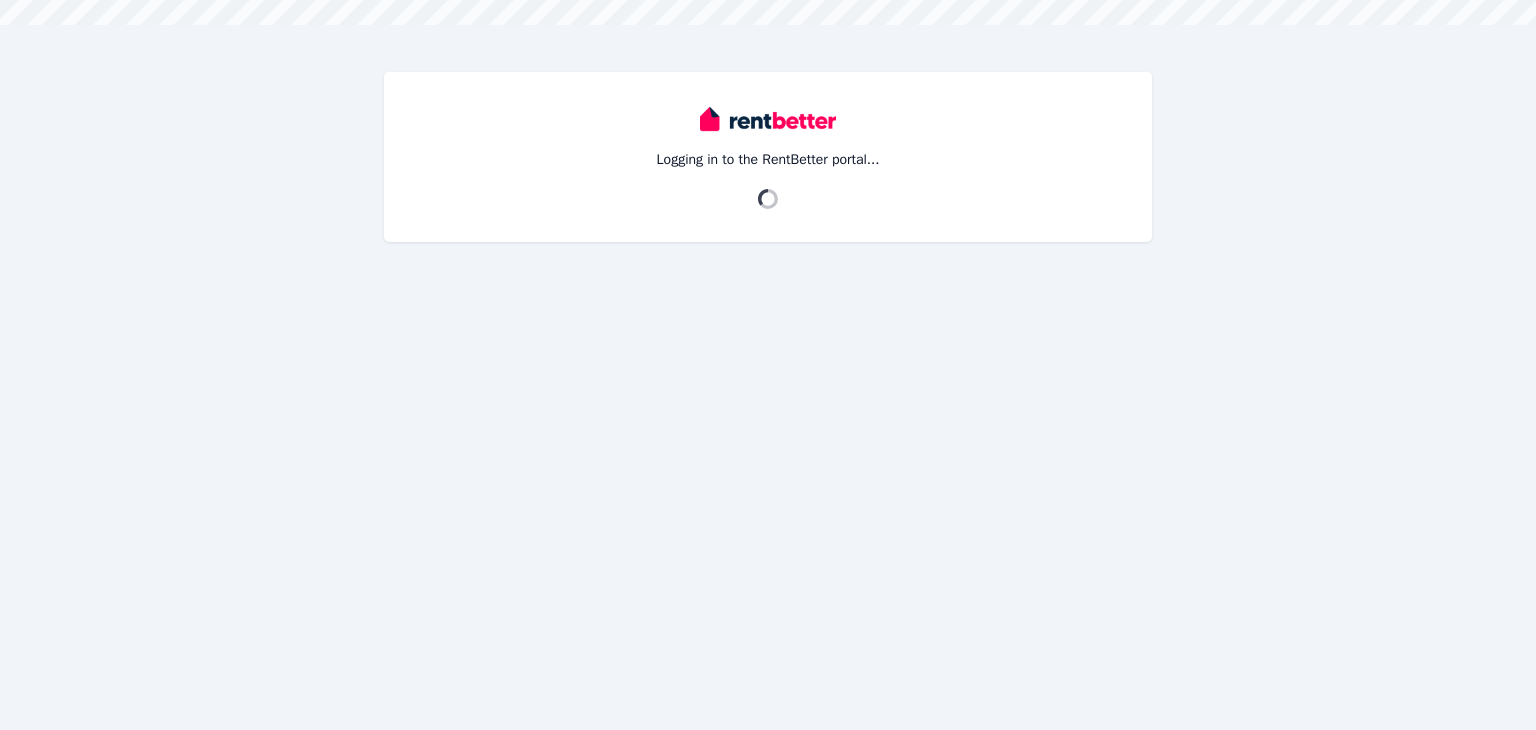 scroll, scrollTop: 0, scrollLeft: 0, axis: both 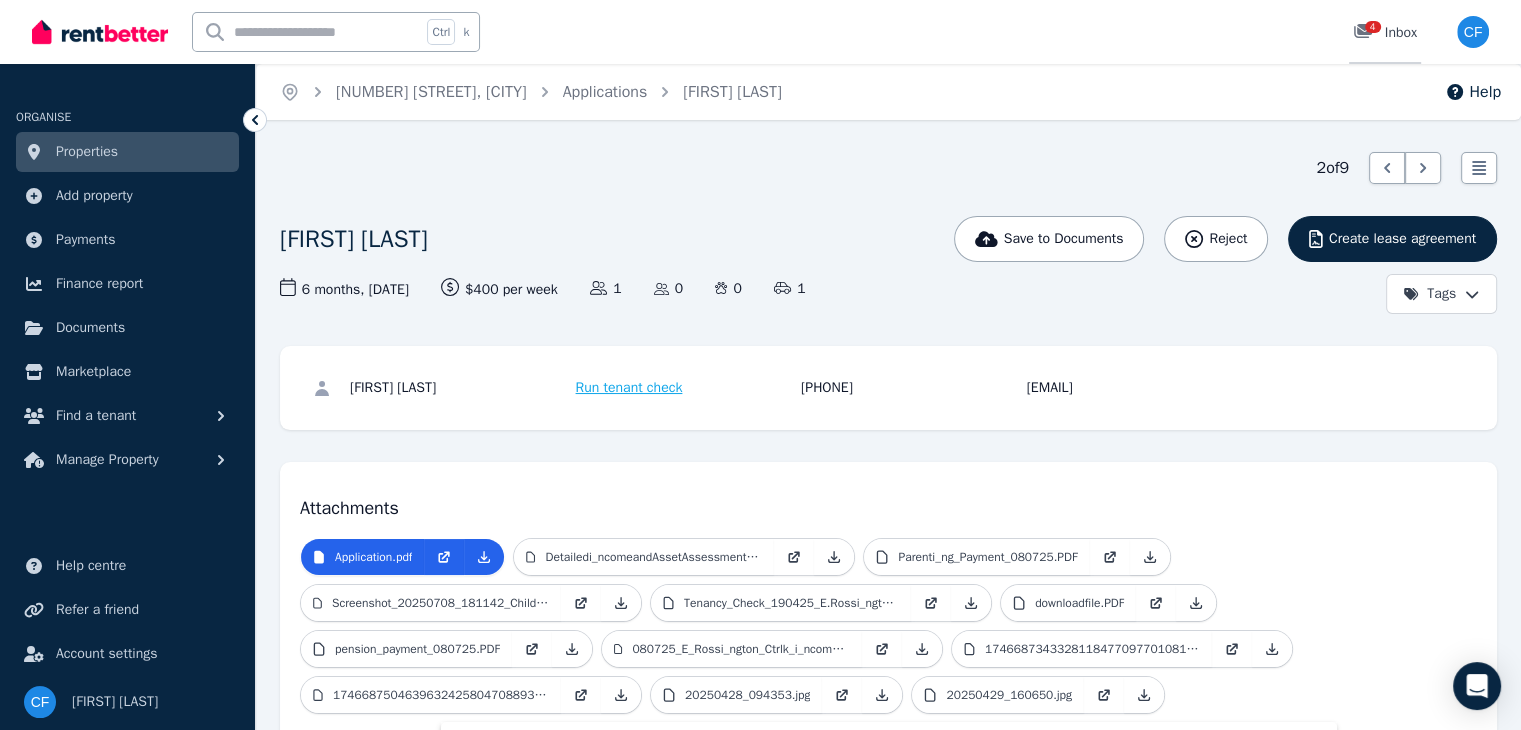 click on "4 Inbox" at bounding box center [1385, 32] 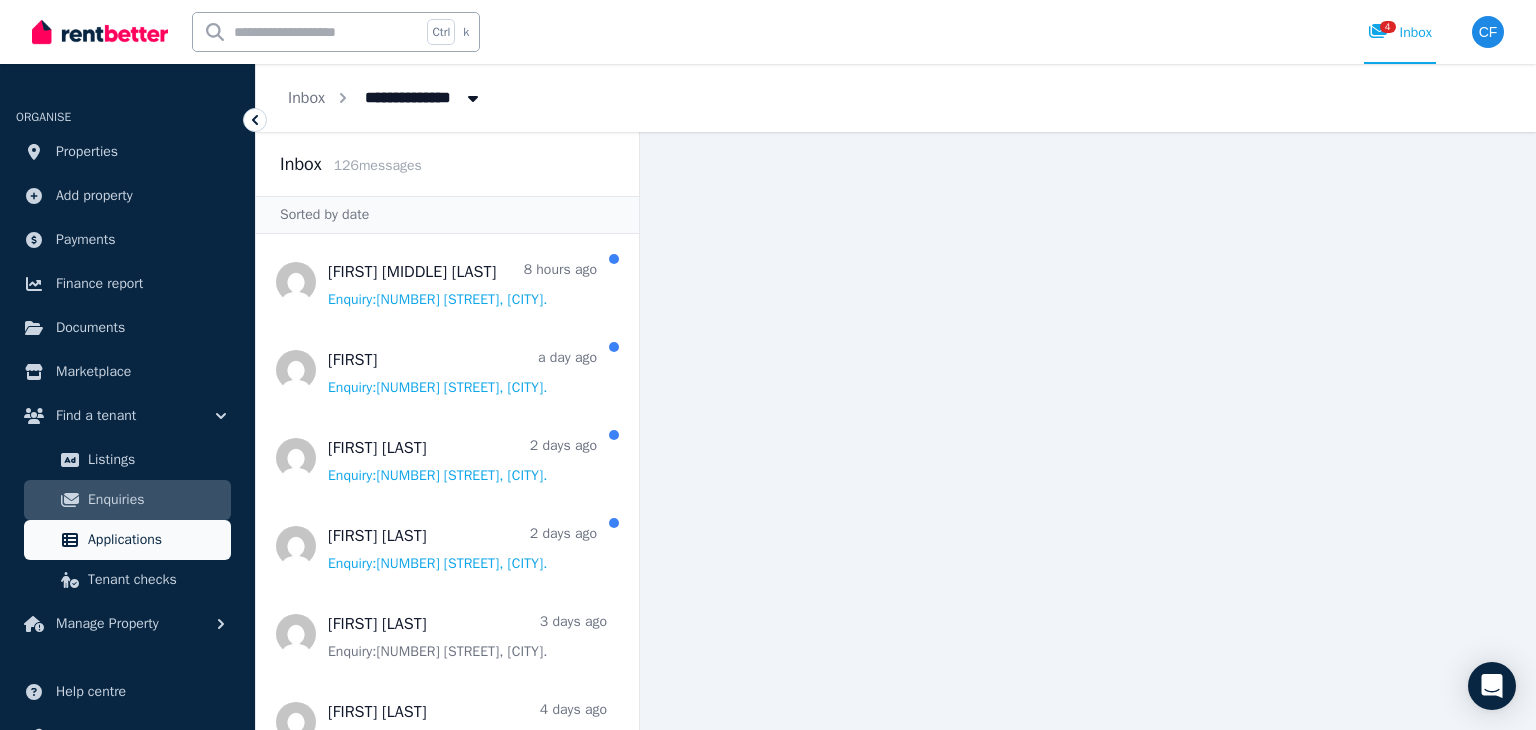 click on "Applications" at bounding box center [155, 540] 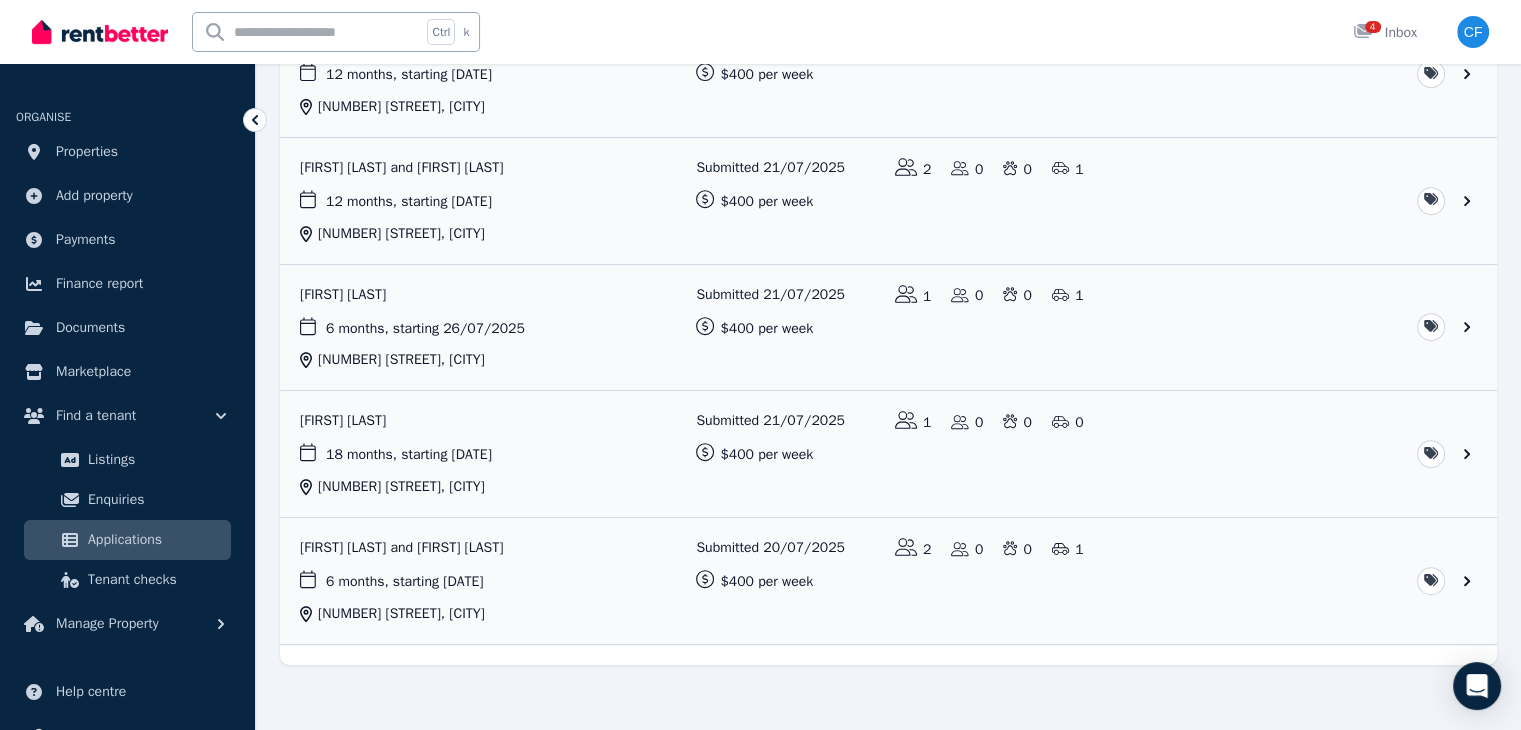 scroll, scrollTop: 812, scrollLeft: 0, axis: vertical 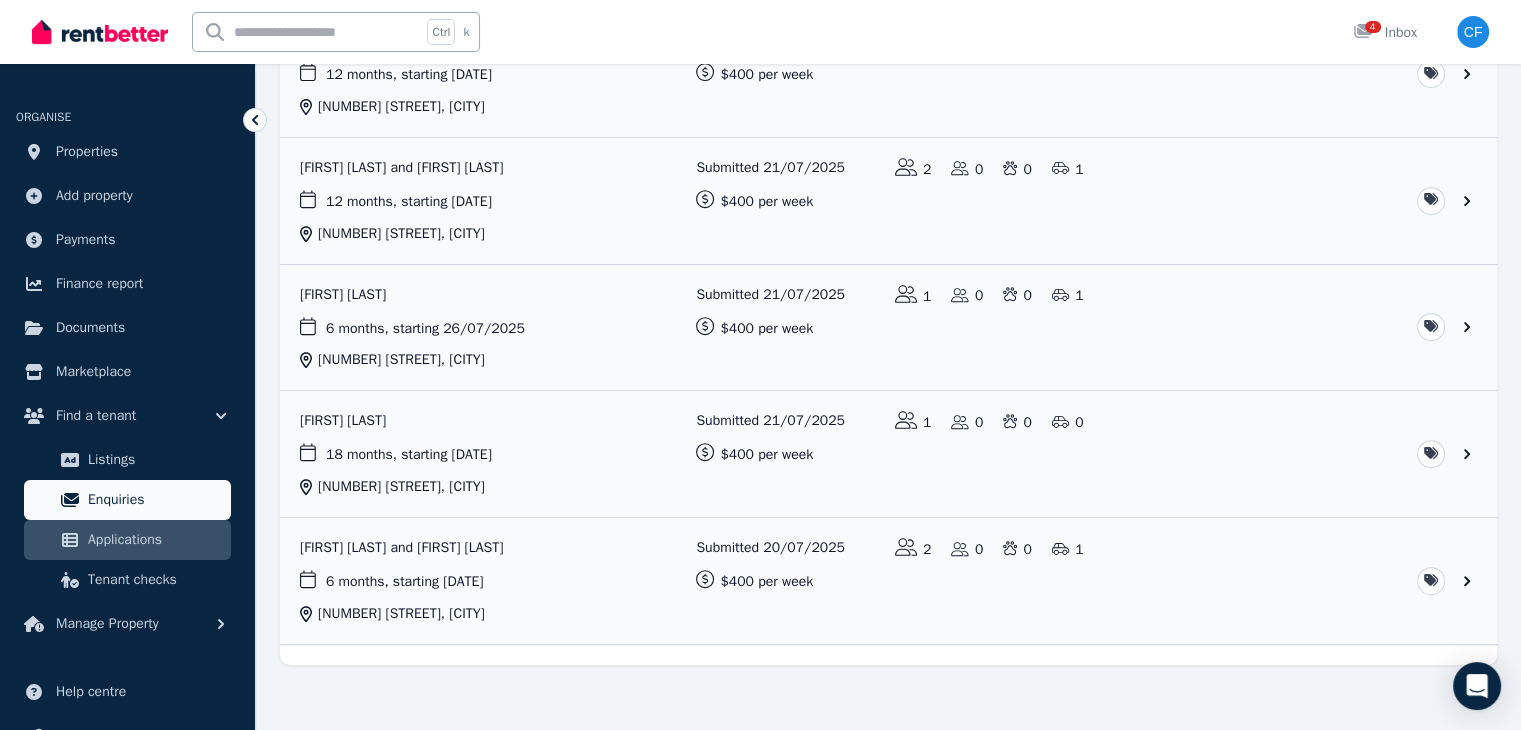 click on "Enquiries" at bounding box center [127, 500] 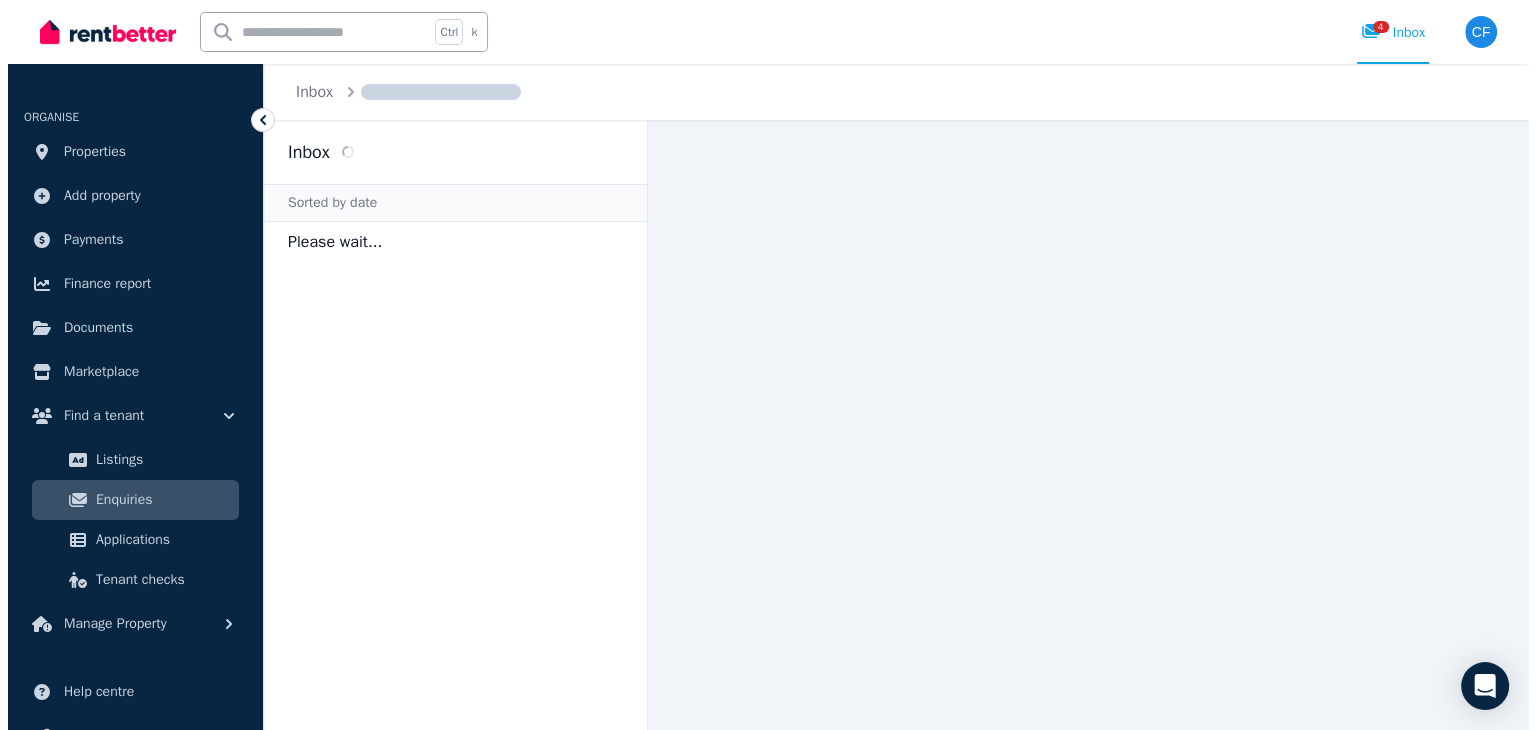 scroll, scrollTop: 0, scrollLeft: 0, axis: both 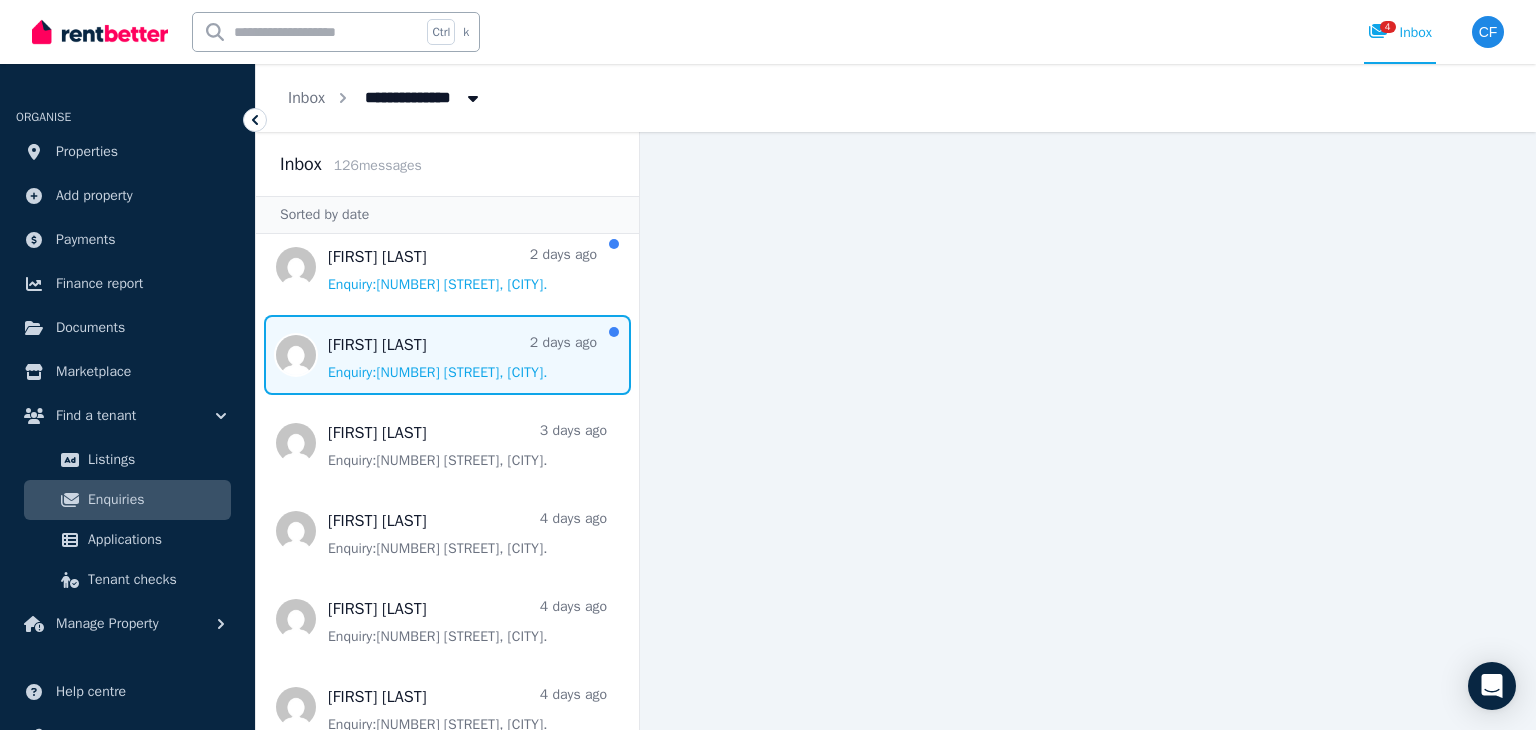 click at bounding box center [447, 355] 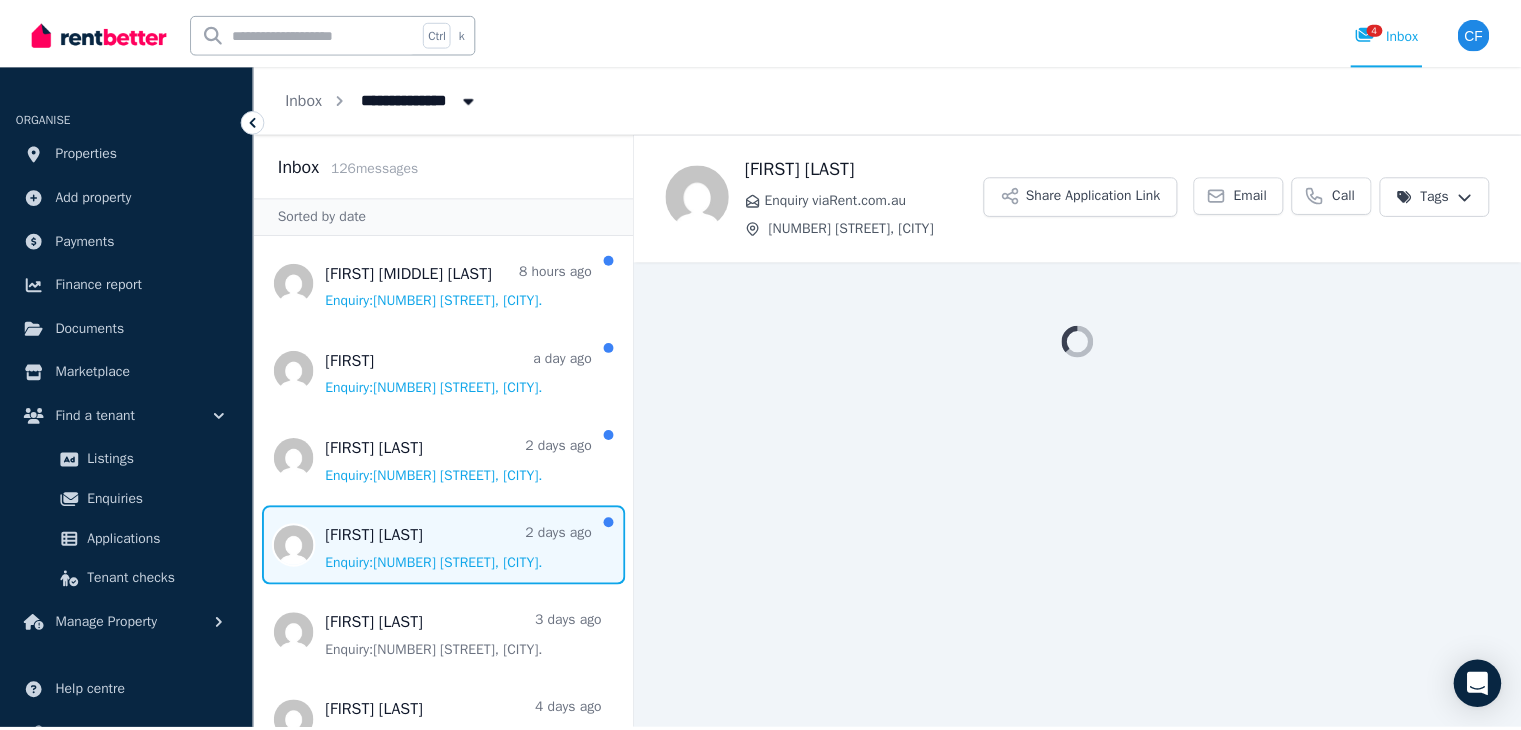 scroll, scrollTop: 0, scrollLeft: 0, axis: both 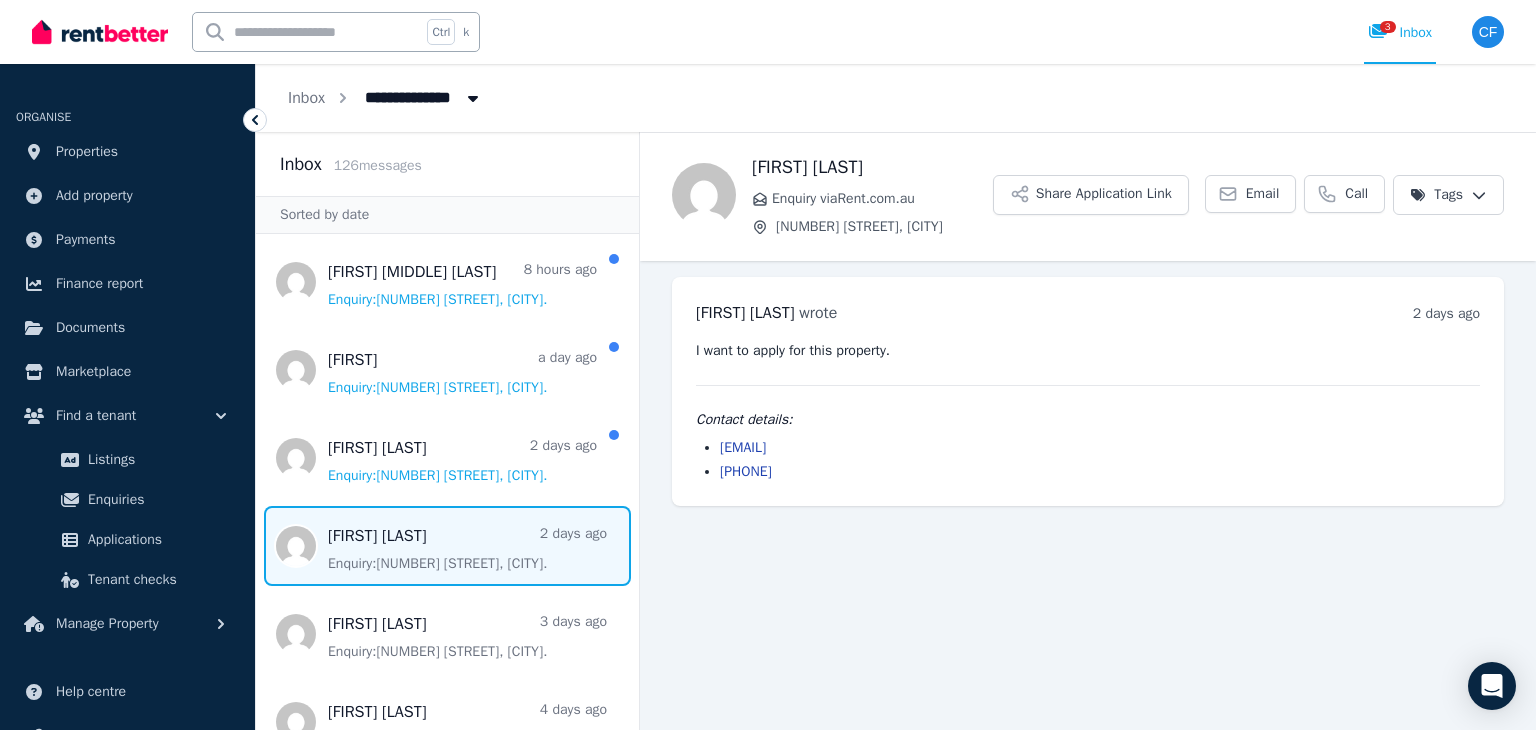 drag, startPoint x: 925, startPoint y: 450, endPoint x: 719, endPoint y: 451, distance: 206.00243 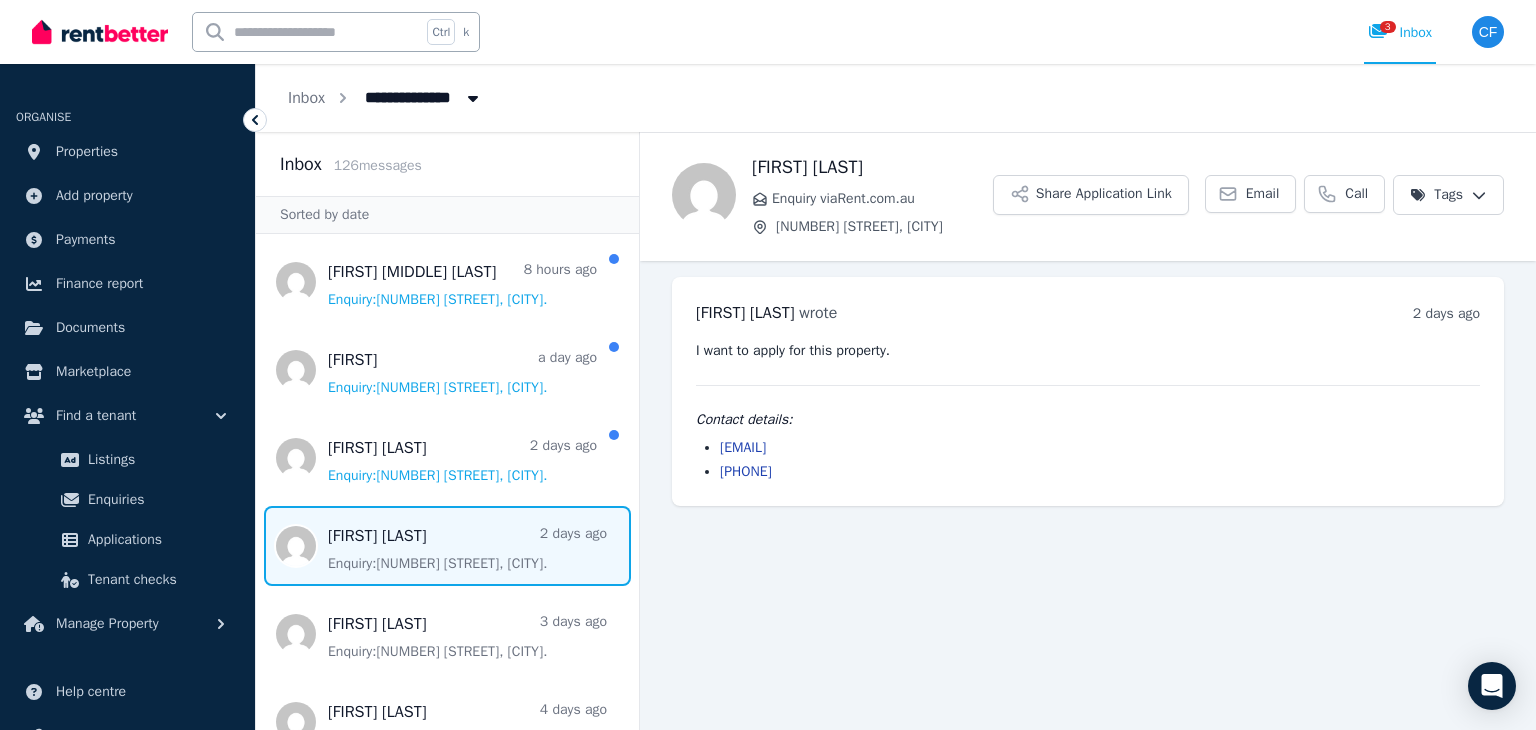 click on "[EMAIL] [PHONE]" at bounding box center (1088, 460) 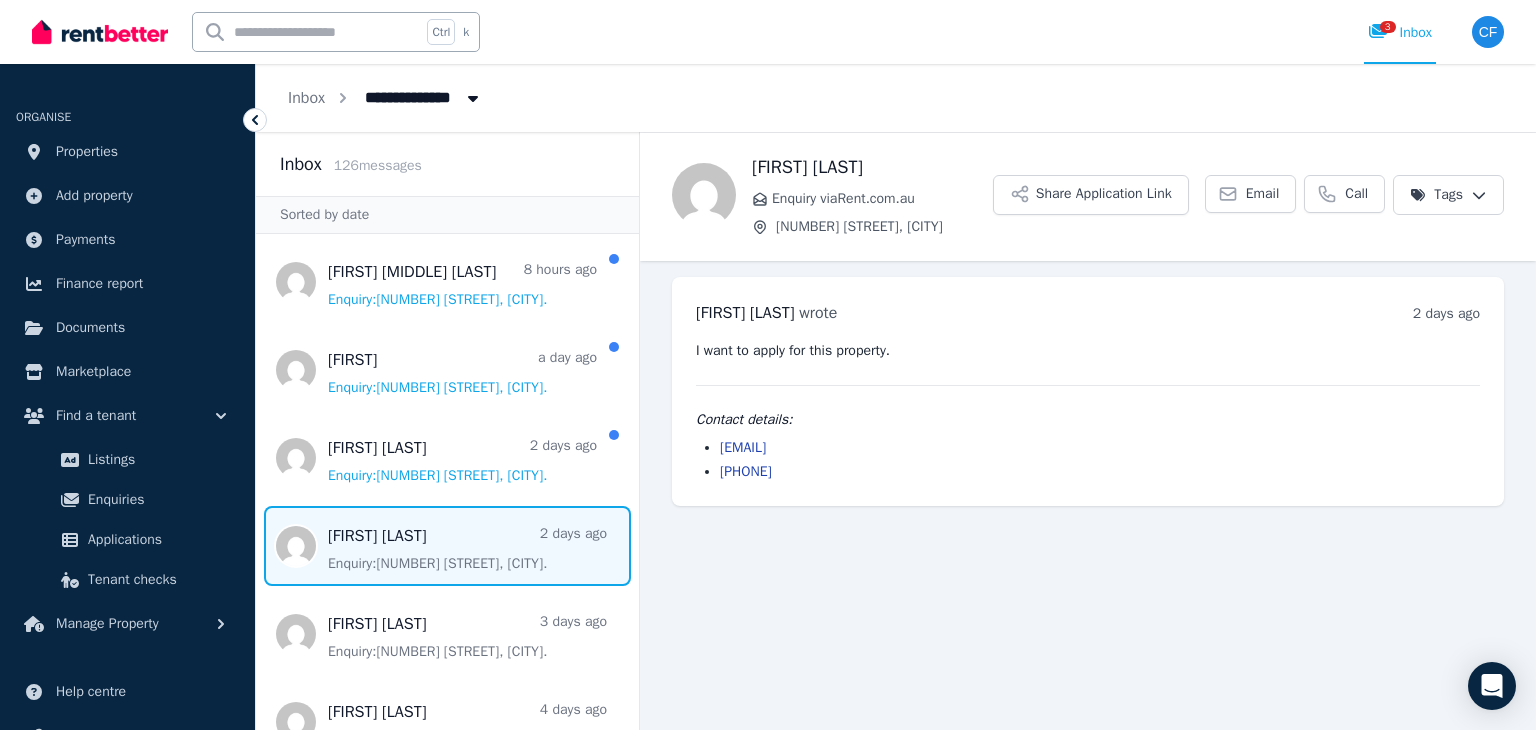 copy on "[EMAIL]" 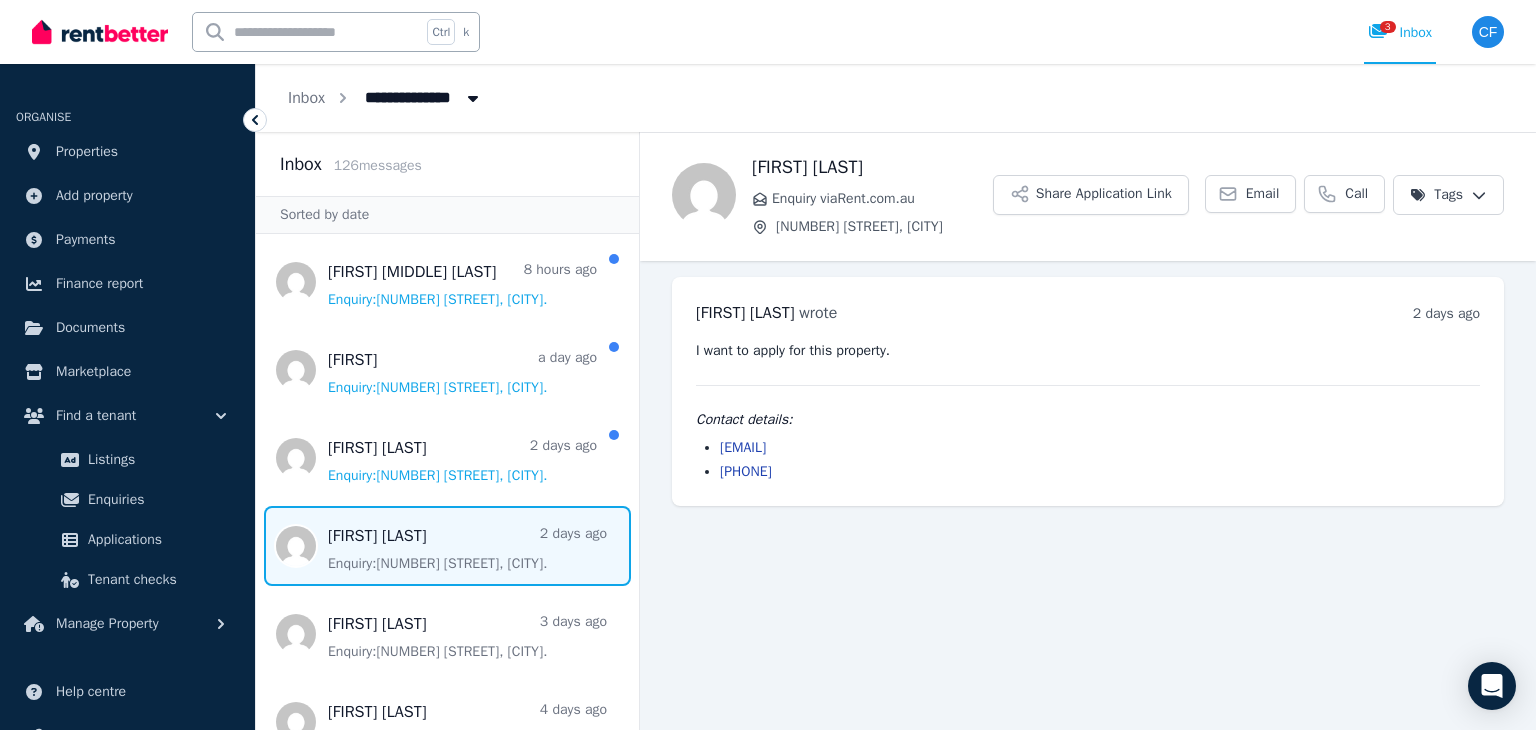 copy on "[EMAIL]" 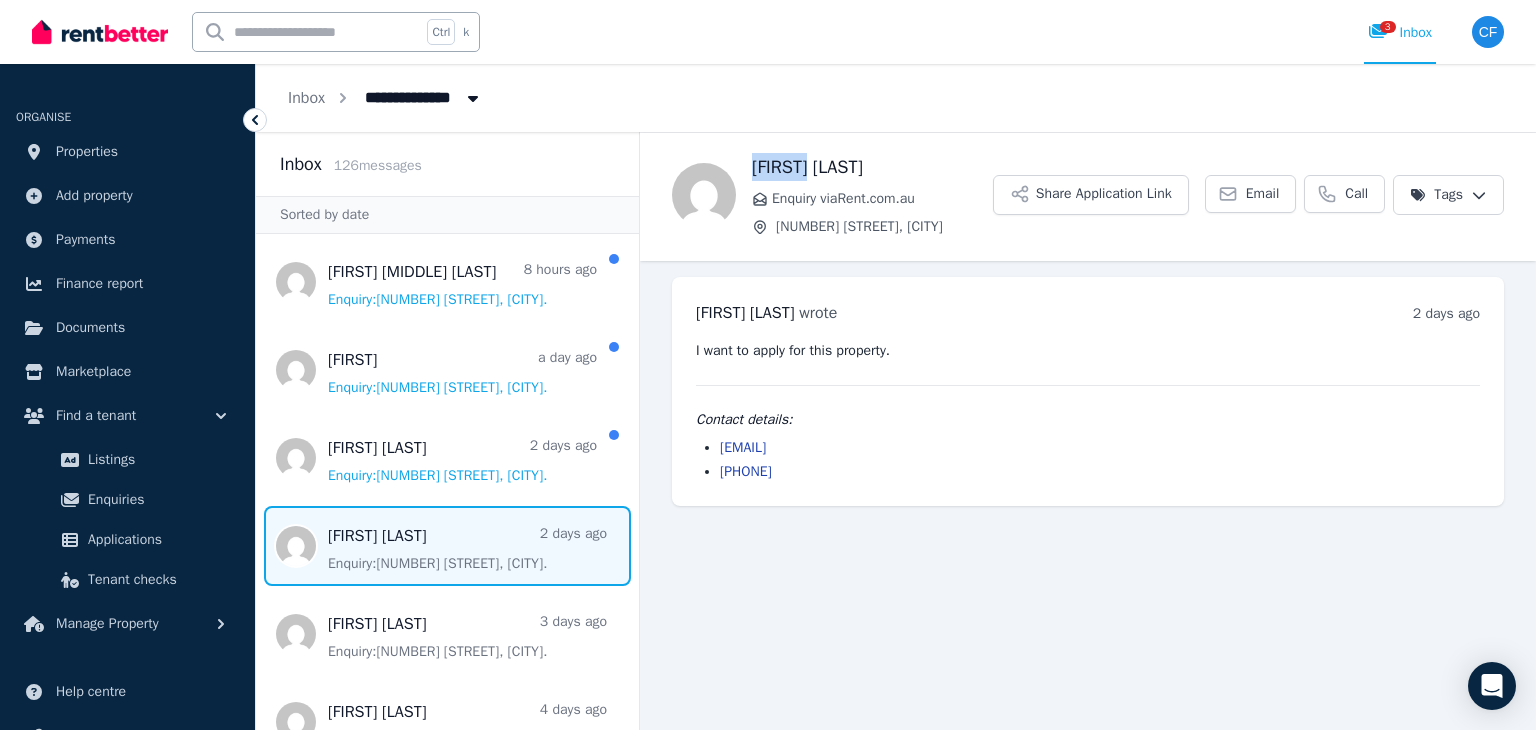 drag, startPoint x: 822, startPoint y: 167, endPoint x: 754, endPoint y: 165, distance: 68.0294 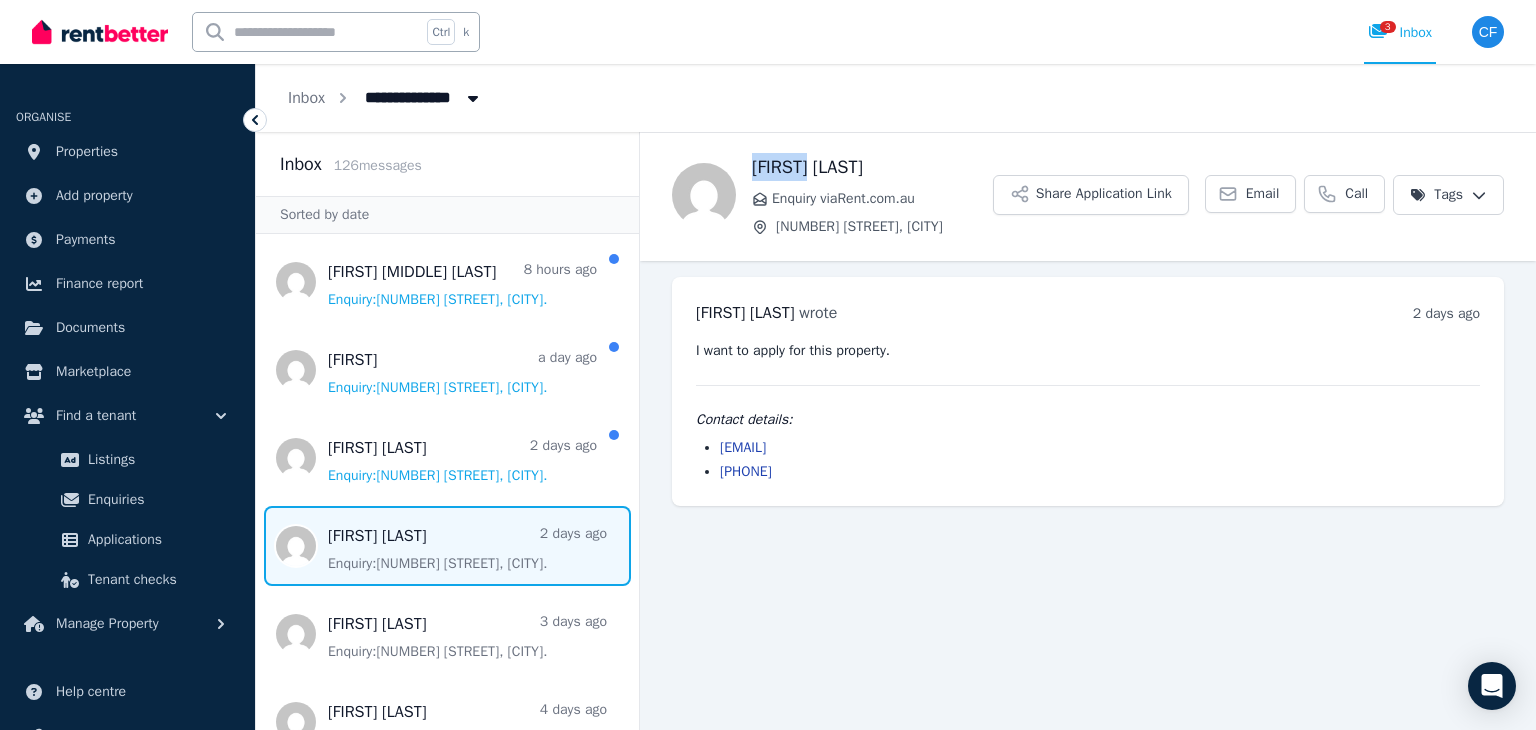 click on "[FIRST] [LAST]" at bounding box center [872, 167] 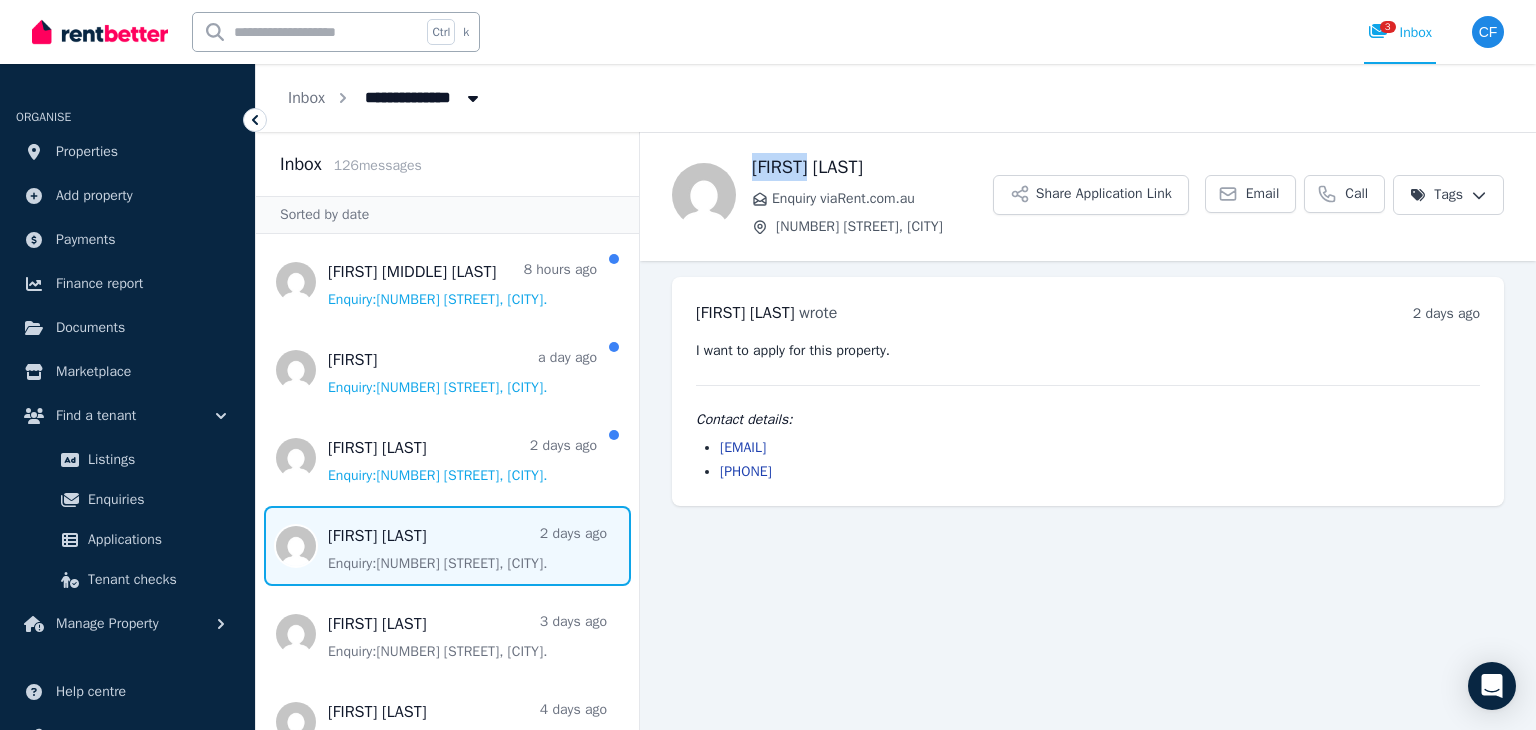 copy on "[FIRST]" 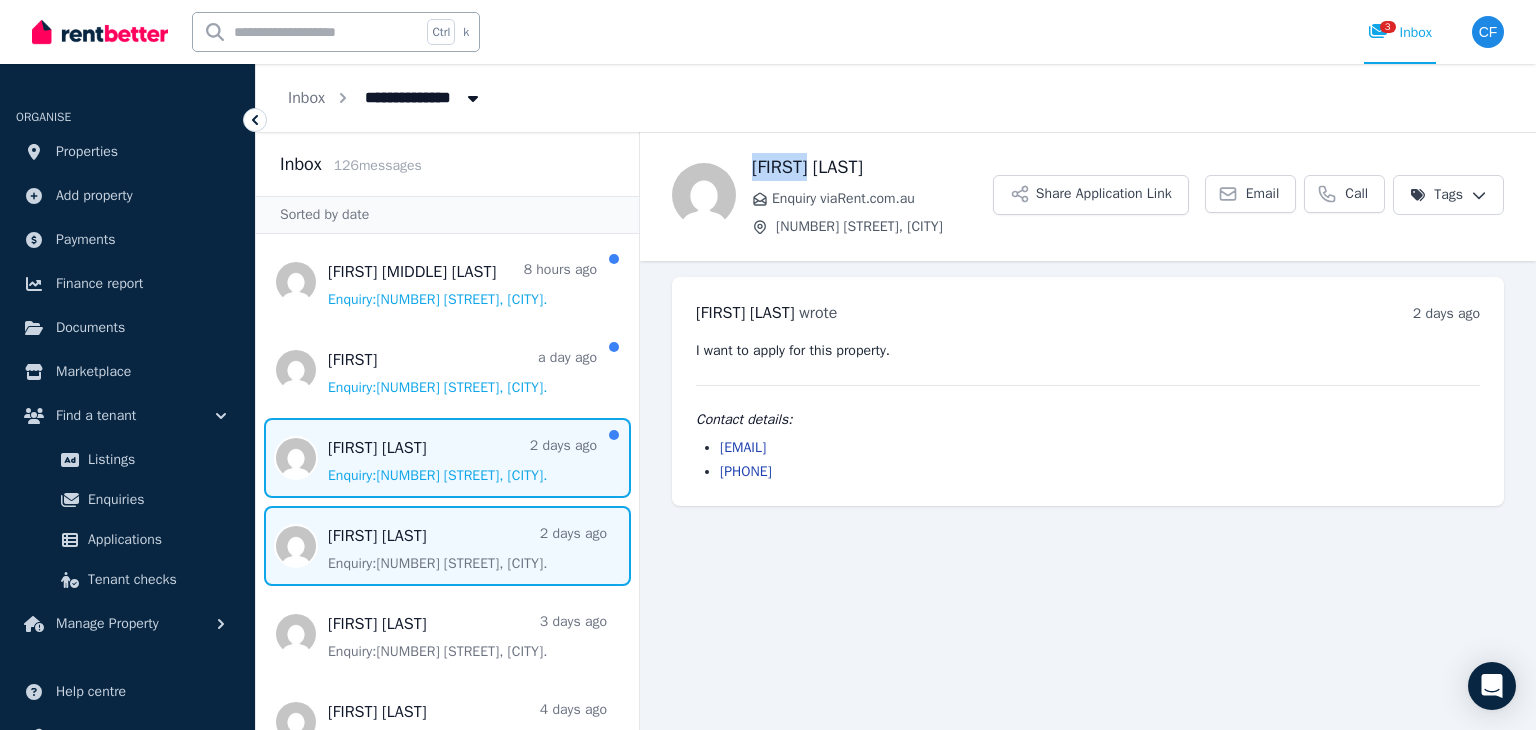 click at bounding box center (447, 458) 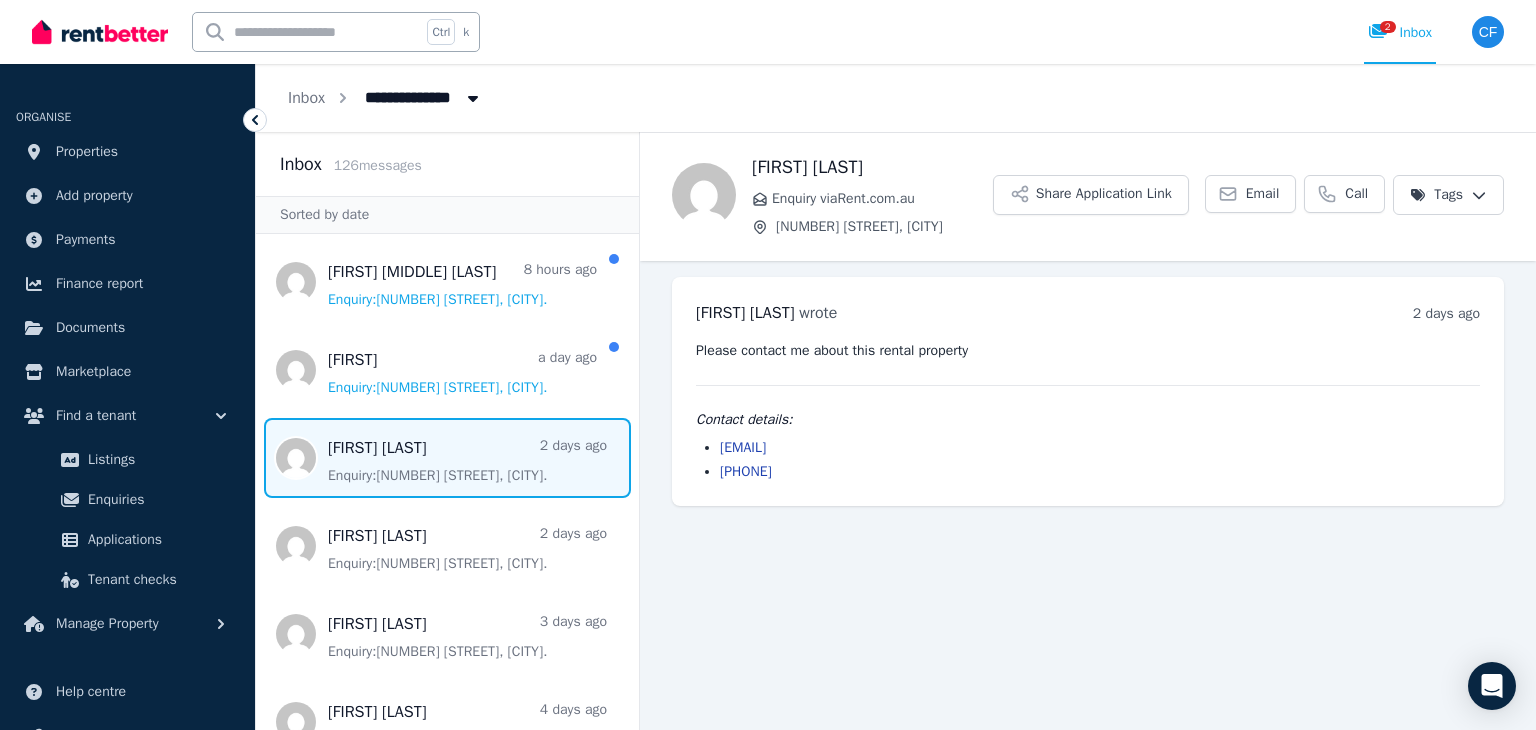 drag, startPoint x: 875, startPoint y: 447, endPoint x: 719, endPoint y: 445, distance: 156.01282 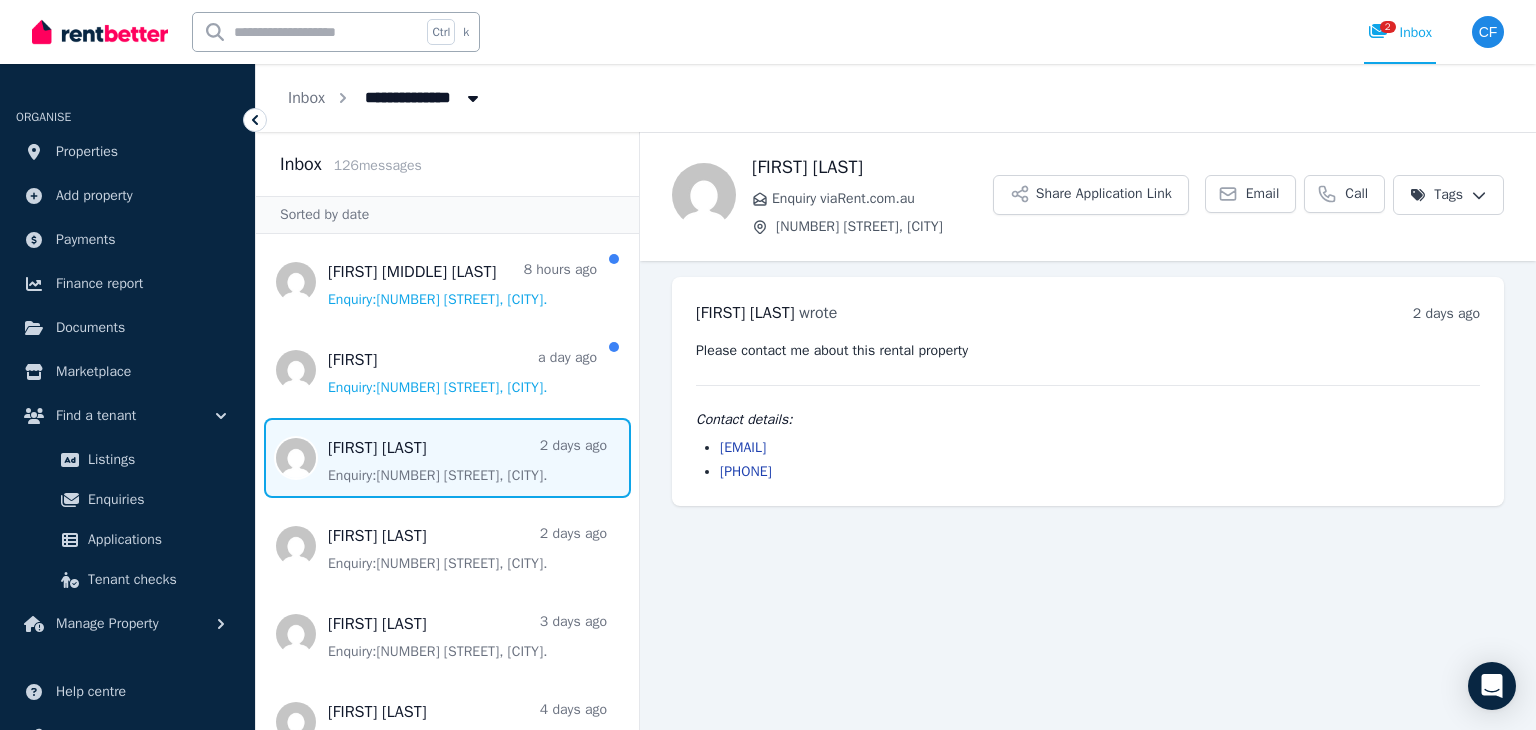 click on "[EMAIL] [PHONE]" at bounding box center (1088, 460) 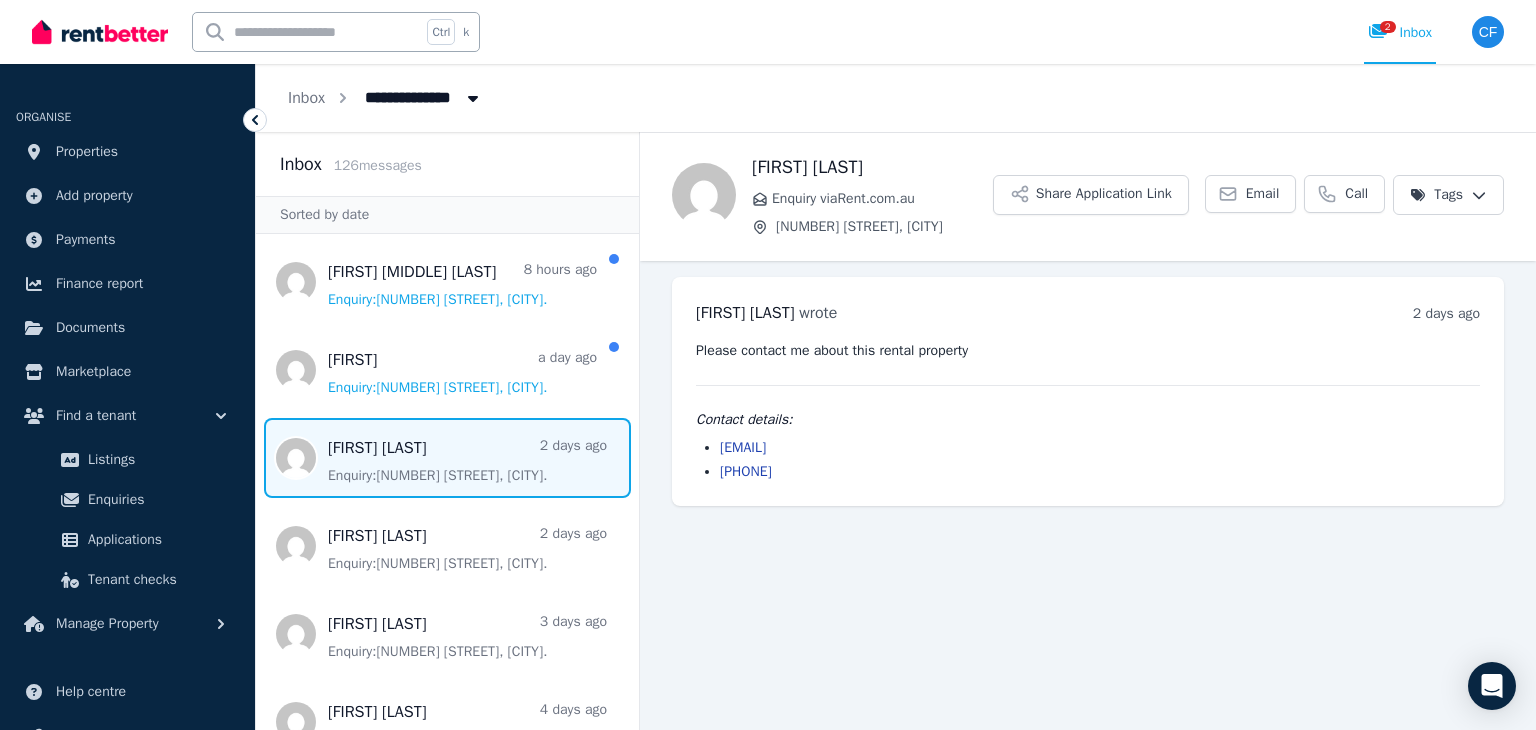 copy on "[EMAIL]" 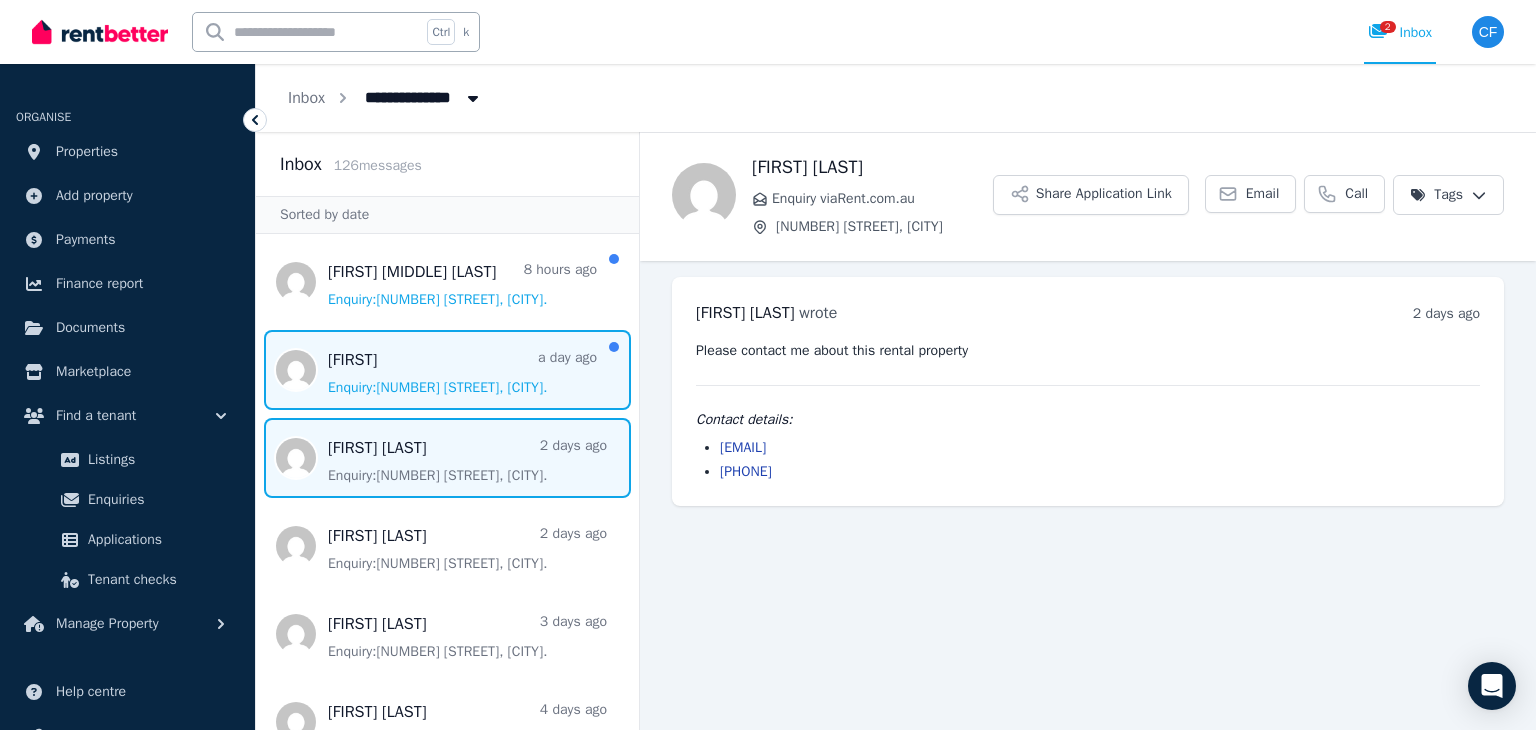 click at bounding box center (447, 370) 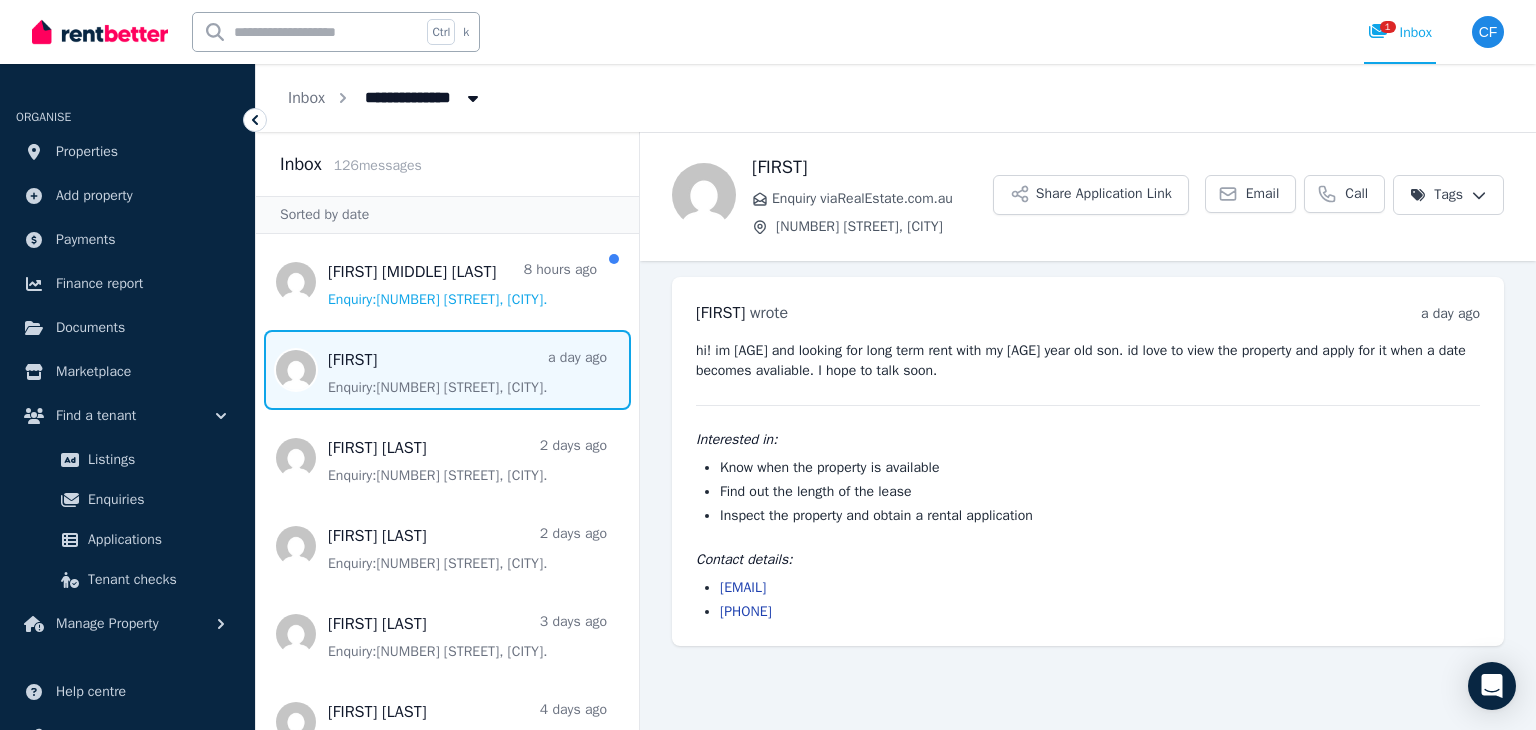 drag, startPoint x: 913, startPoint y: 596, endPoint x: 714, endPoint y: 596, distance: 199 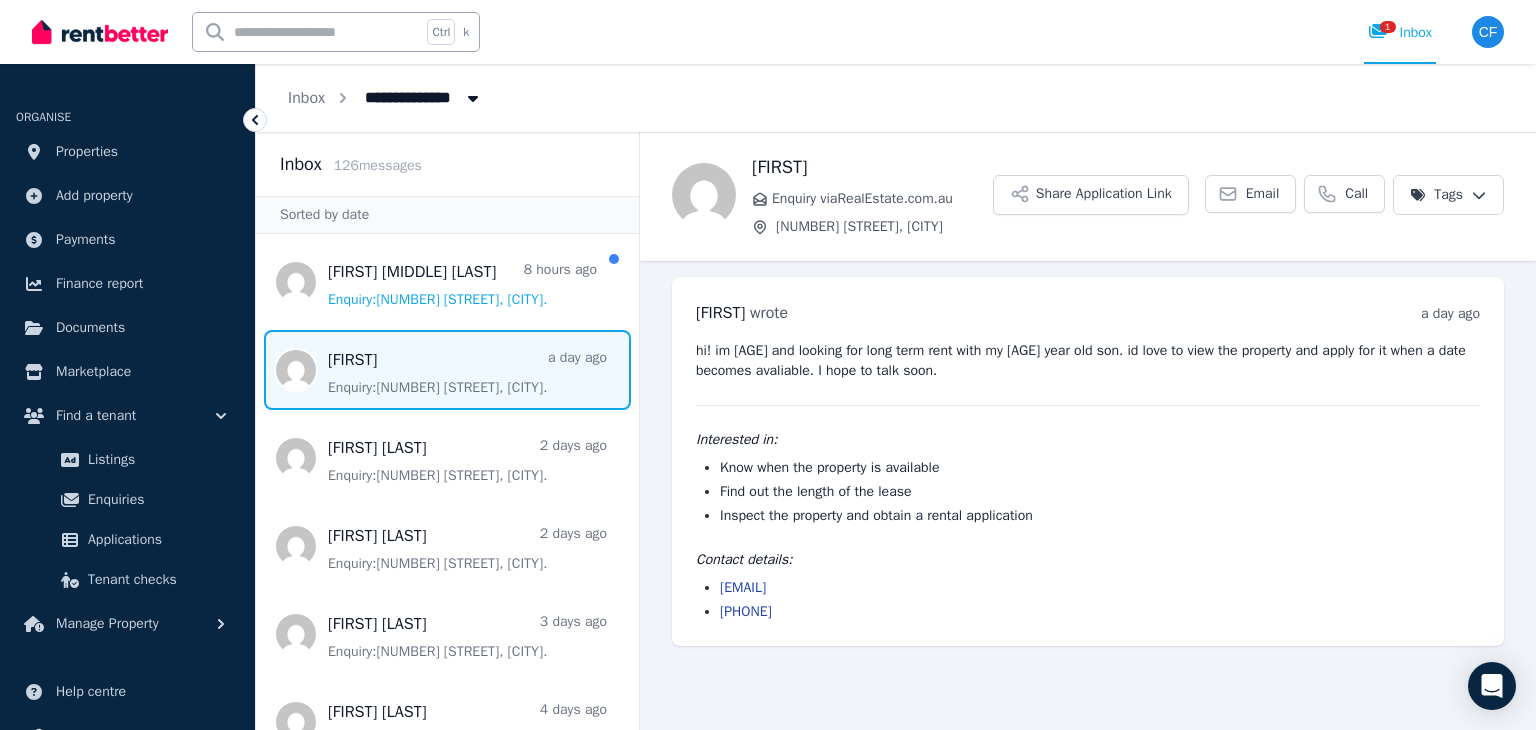 click on "[EMAIL] [PHONE]" at bounding box center (1088, 600) 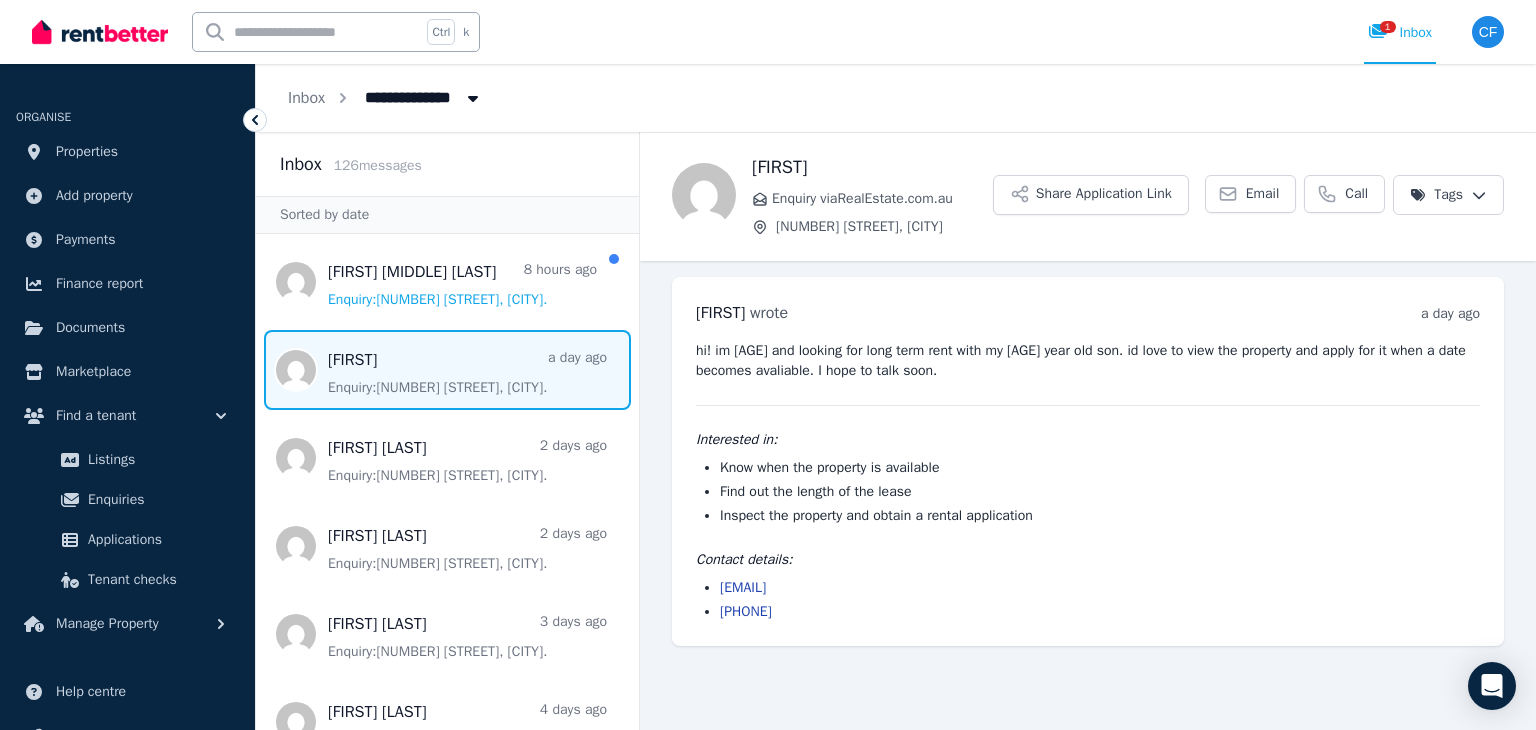 copy on "[EMAIL]" 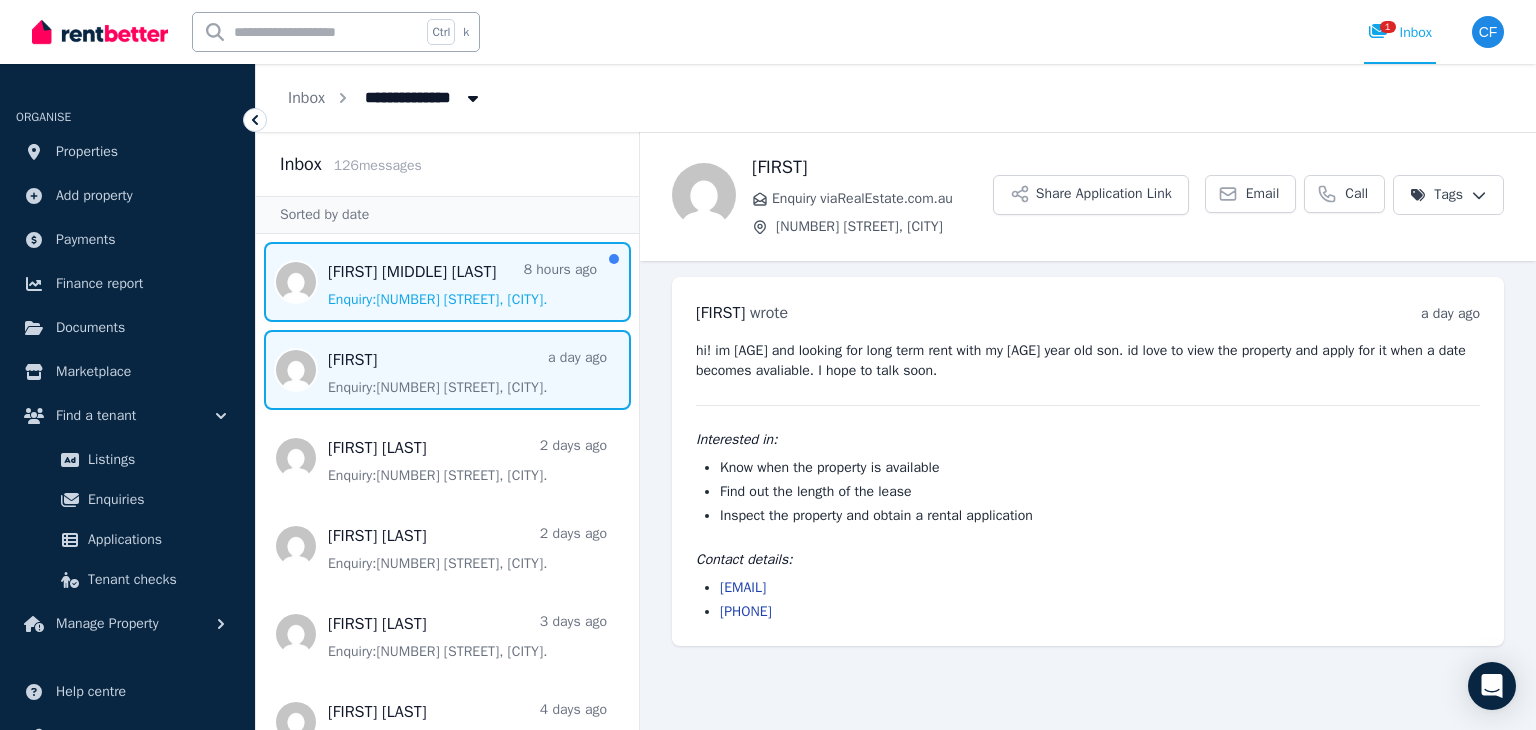click at bounding box center (447, 282) 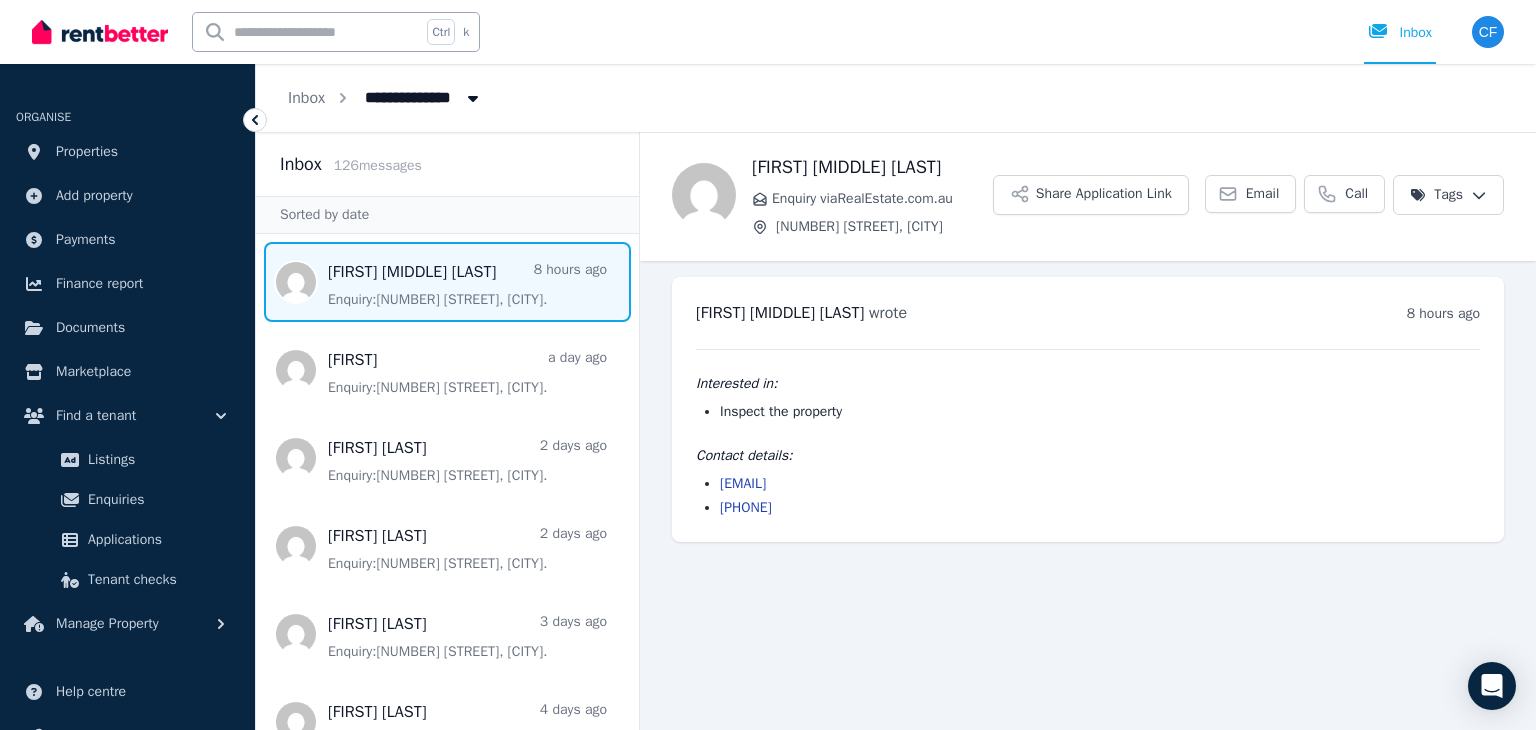 drag, startPoint x: 950, startPoint y: 514, endPoint x: 716, endPoint y: 511, distance: 234.01923 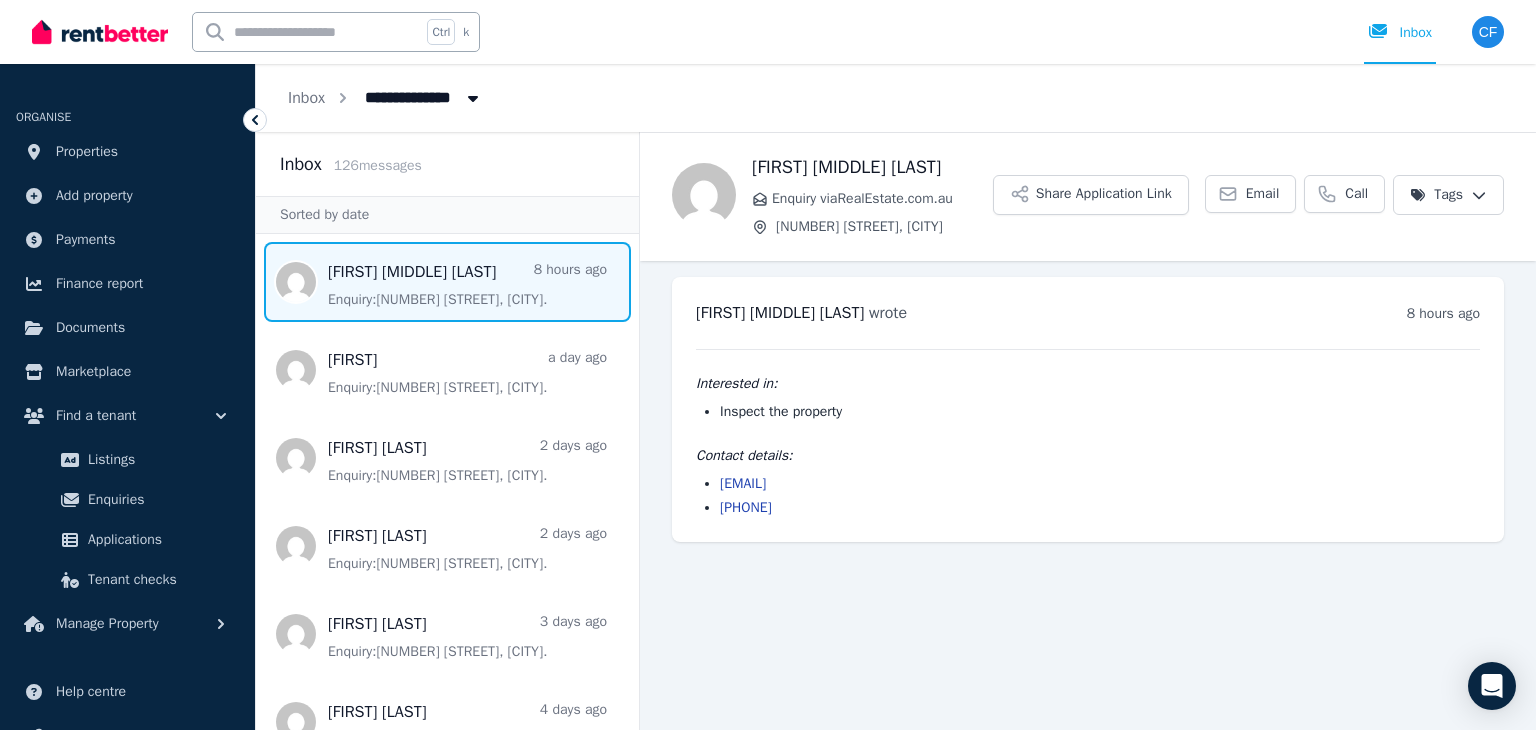 click on "[EMAIL] [PHONE]" at bounding box center [1088, 496] 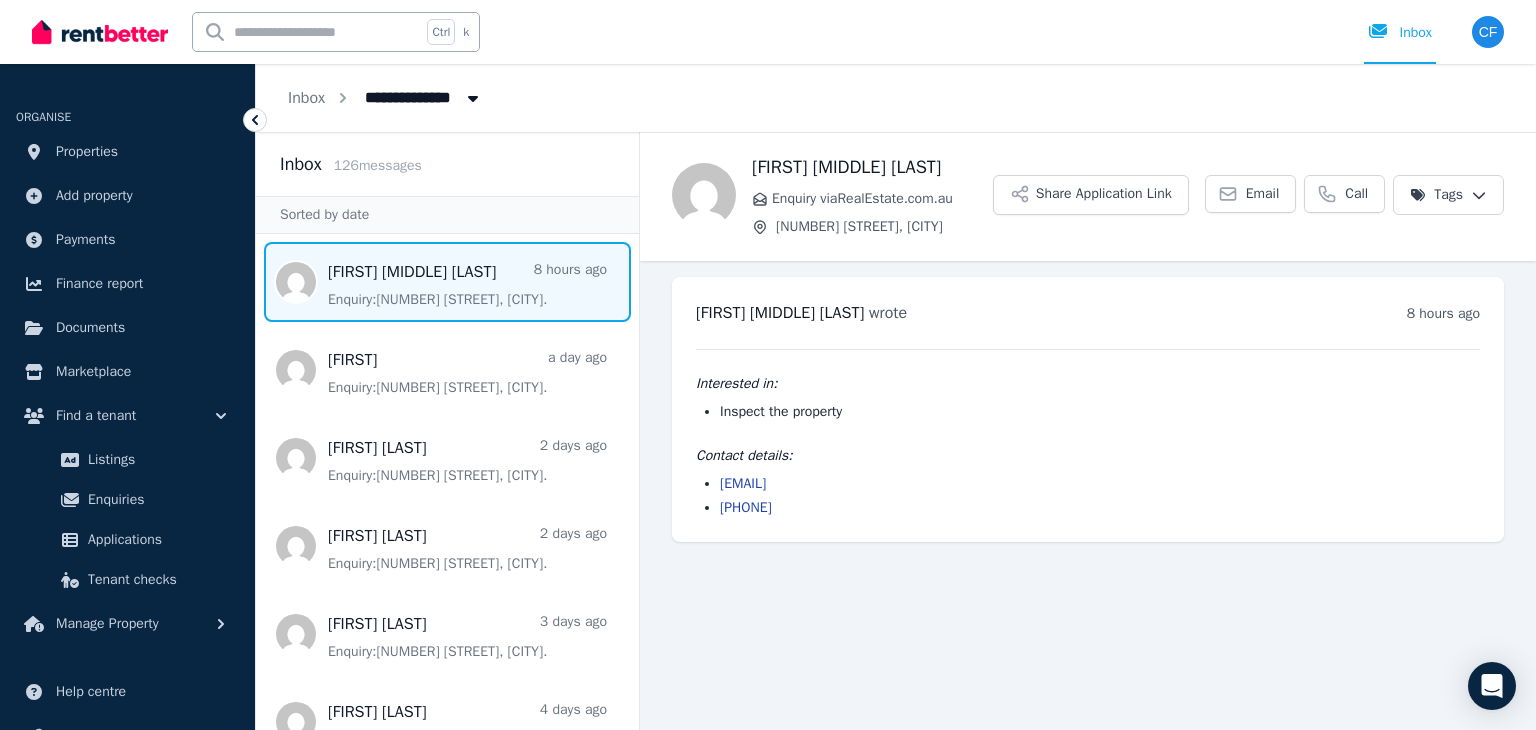 copy on "[EMAIL]" 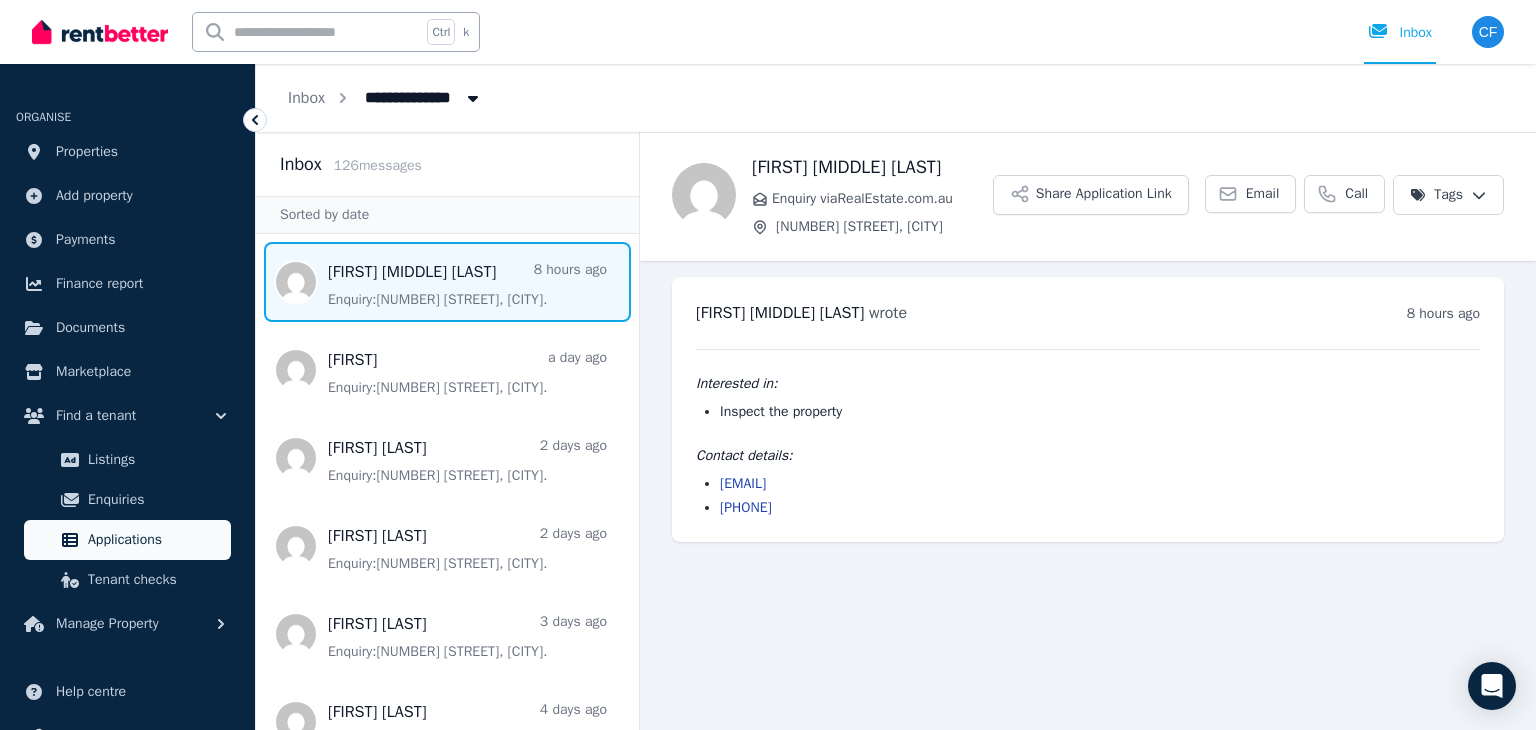 click on "Applications" at bounding box center (155, 540) 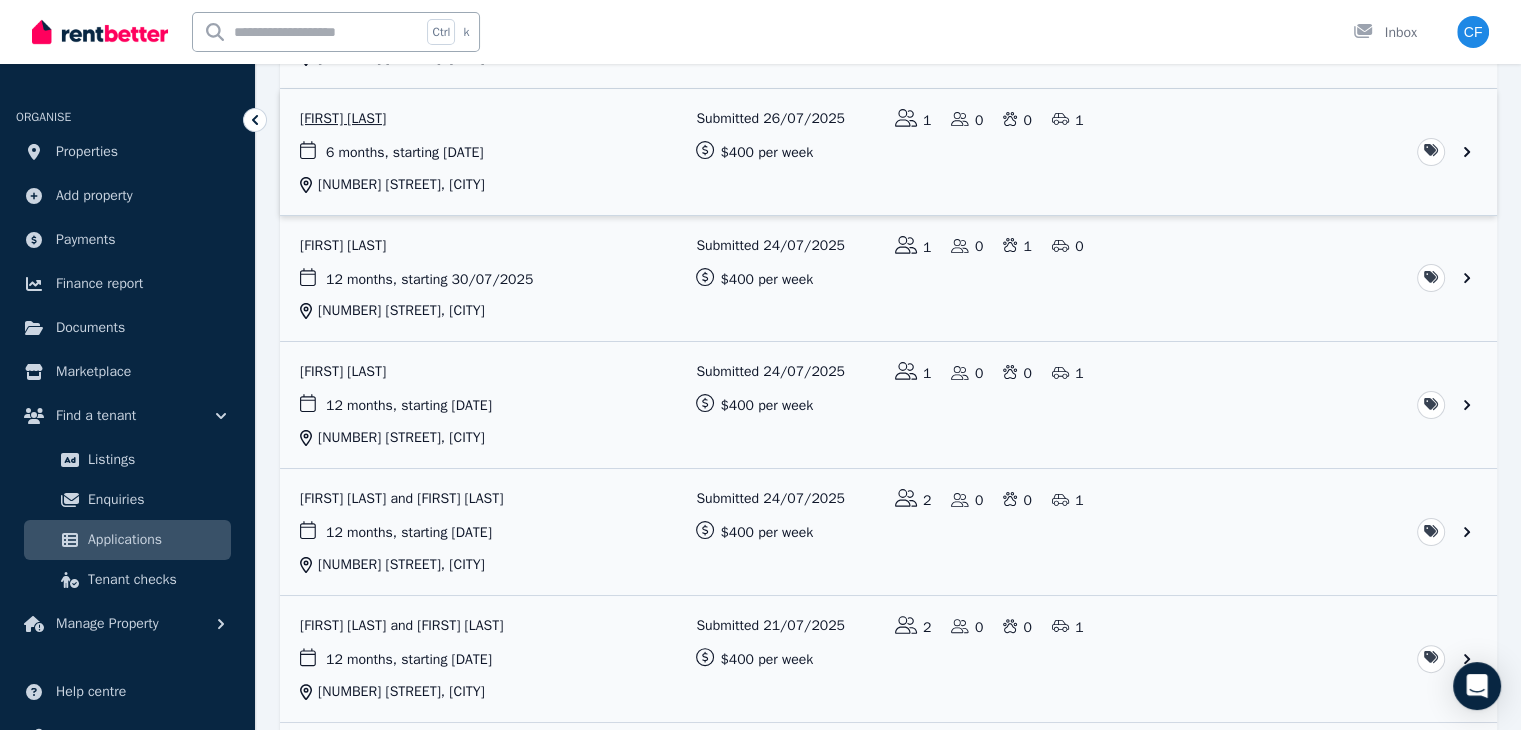 scroll, scrollTop: 359, scrollLeft: 0, axis: vertical 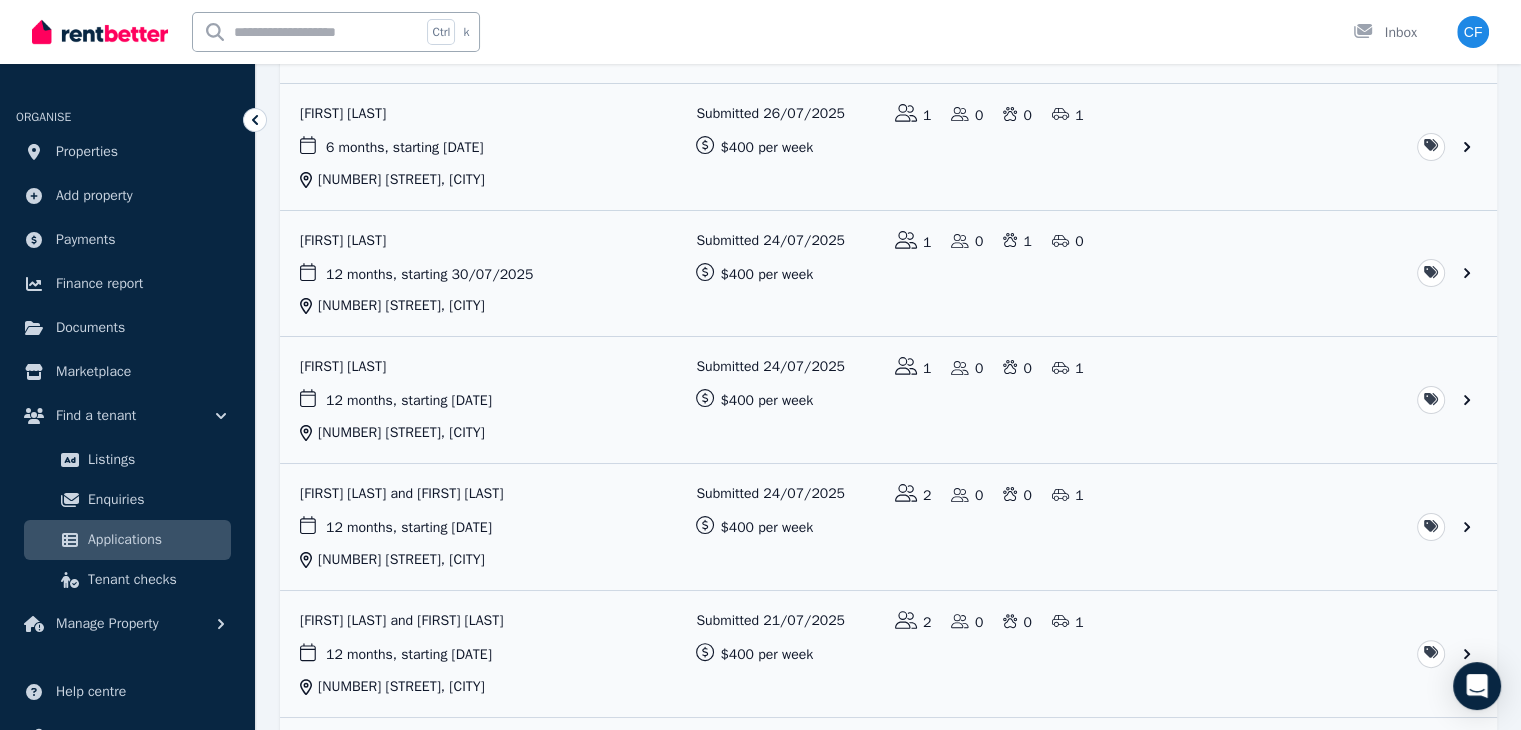 click on "Applications" at bounding box center (155, 540) 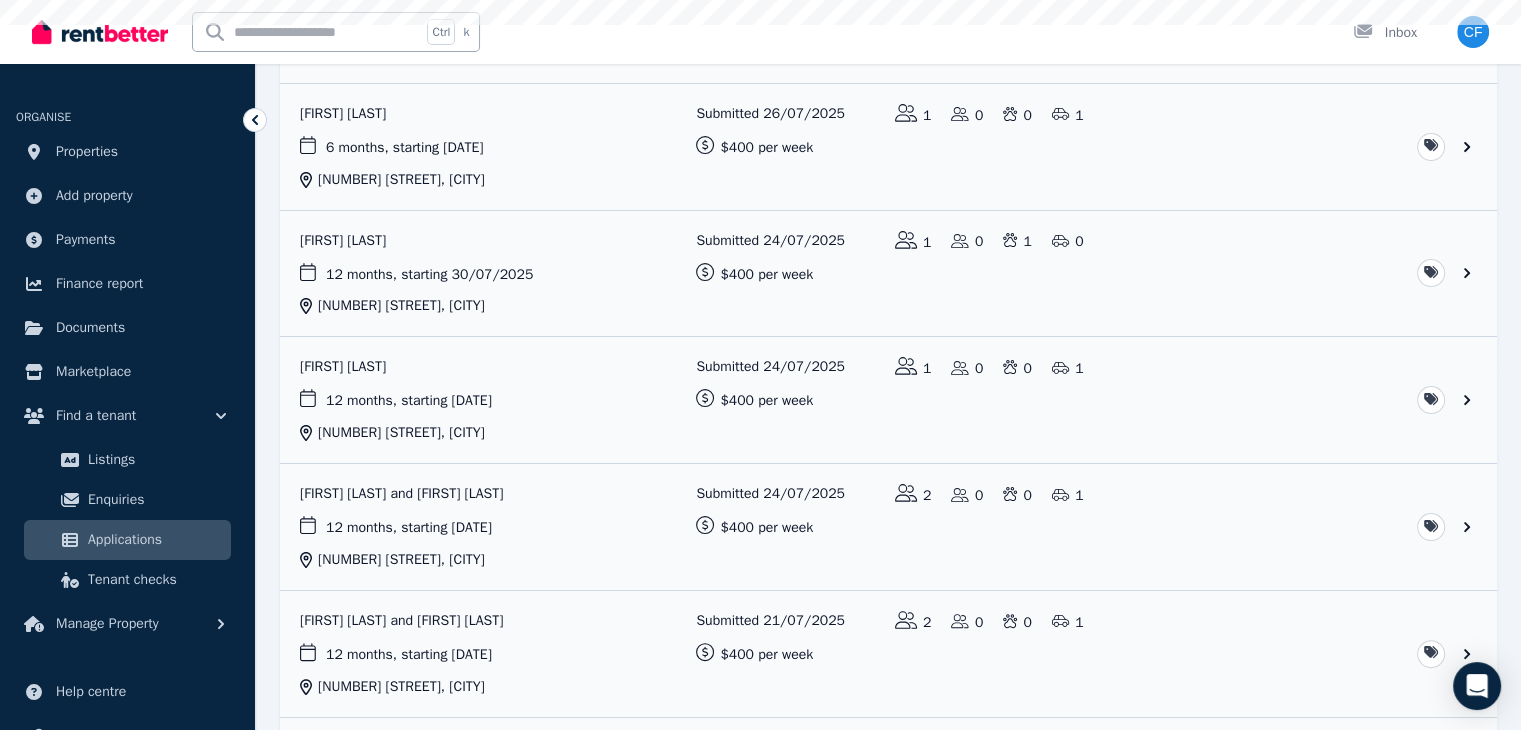 scroll, scrollTop: 0, scrollLeft: 0, axis: both 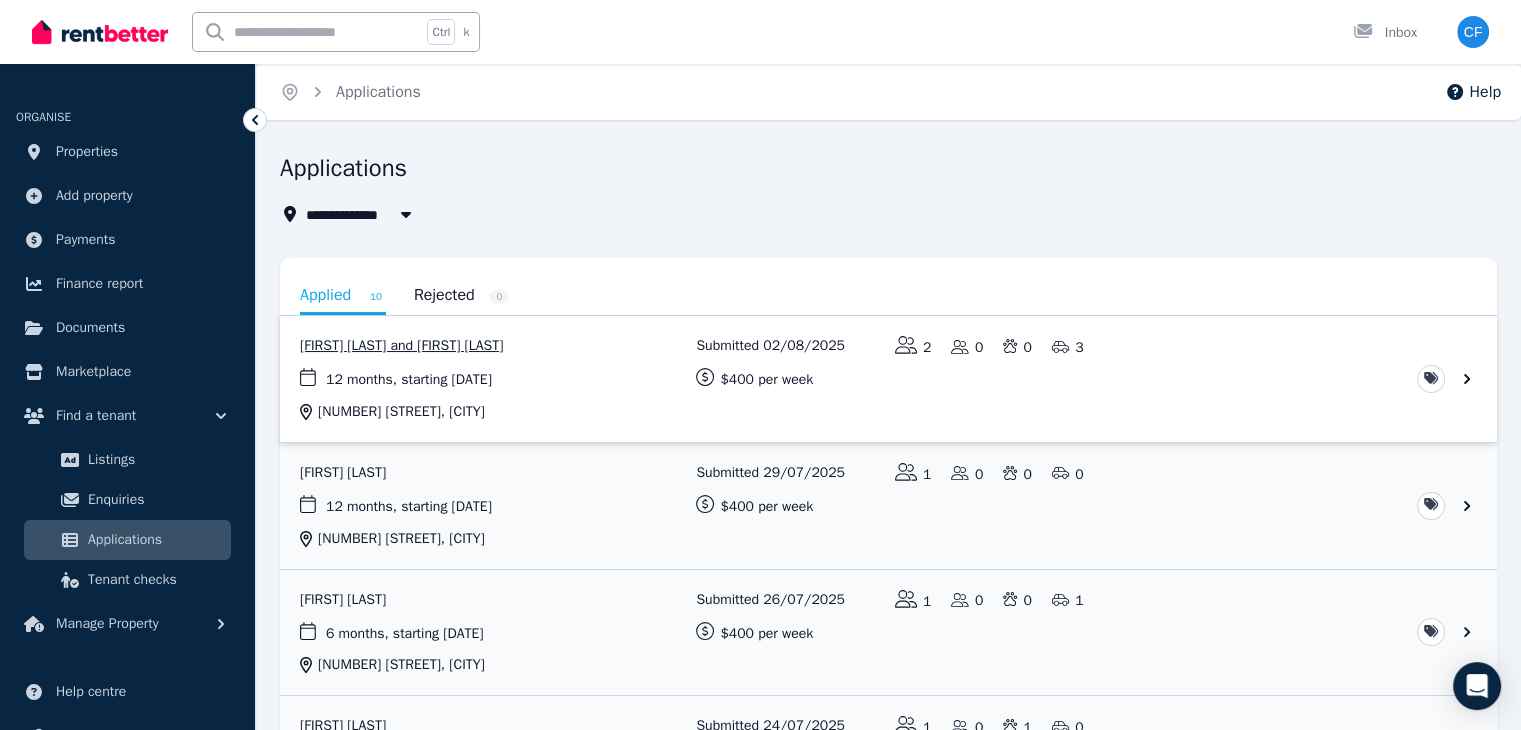 click at bounding box center (888, 379) 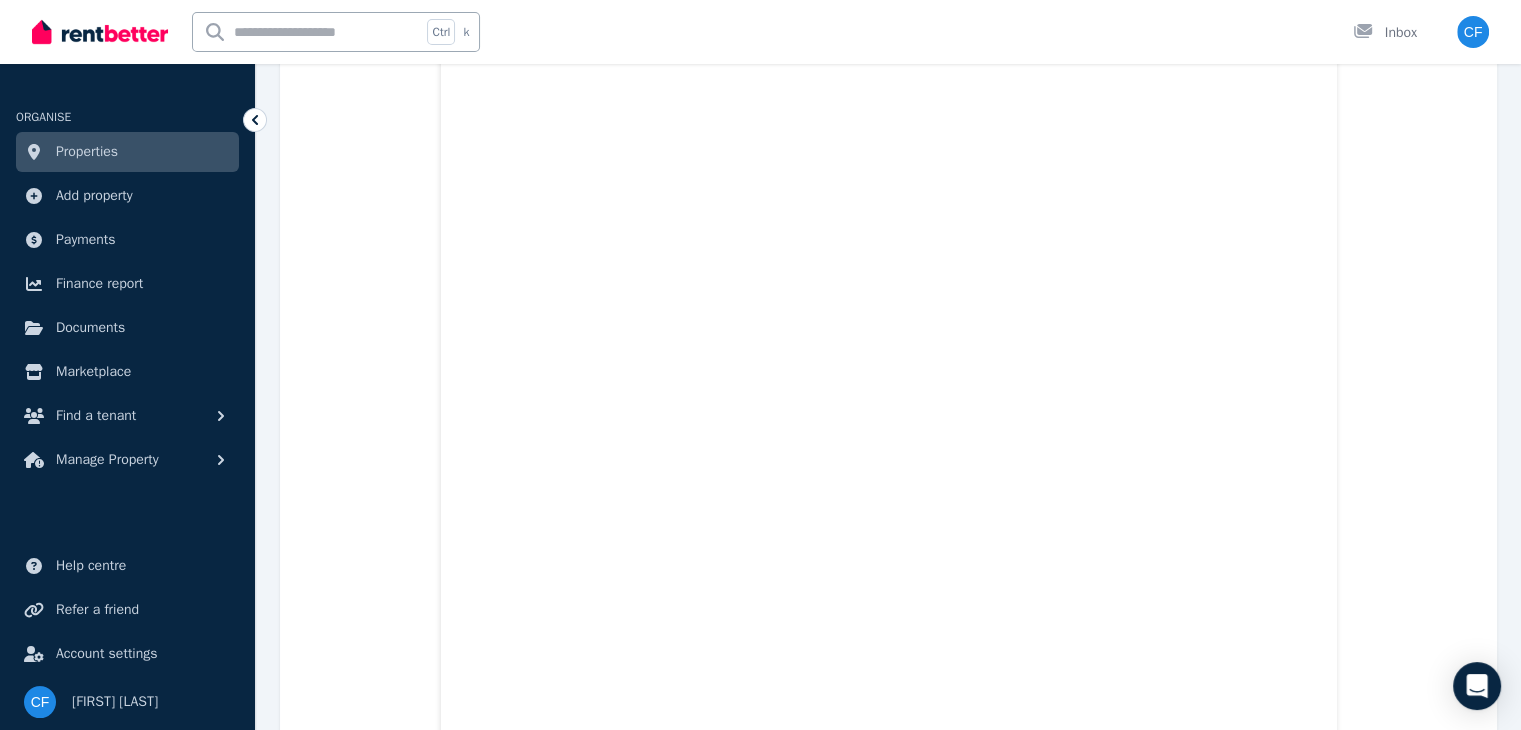 scroll, scrollTop: 9006, scrollLeft: 0, axis: vertical 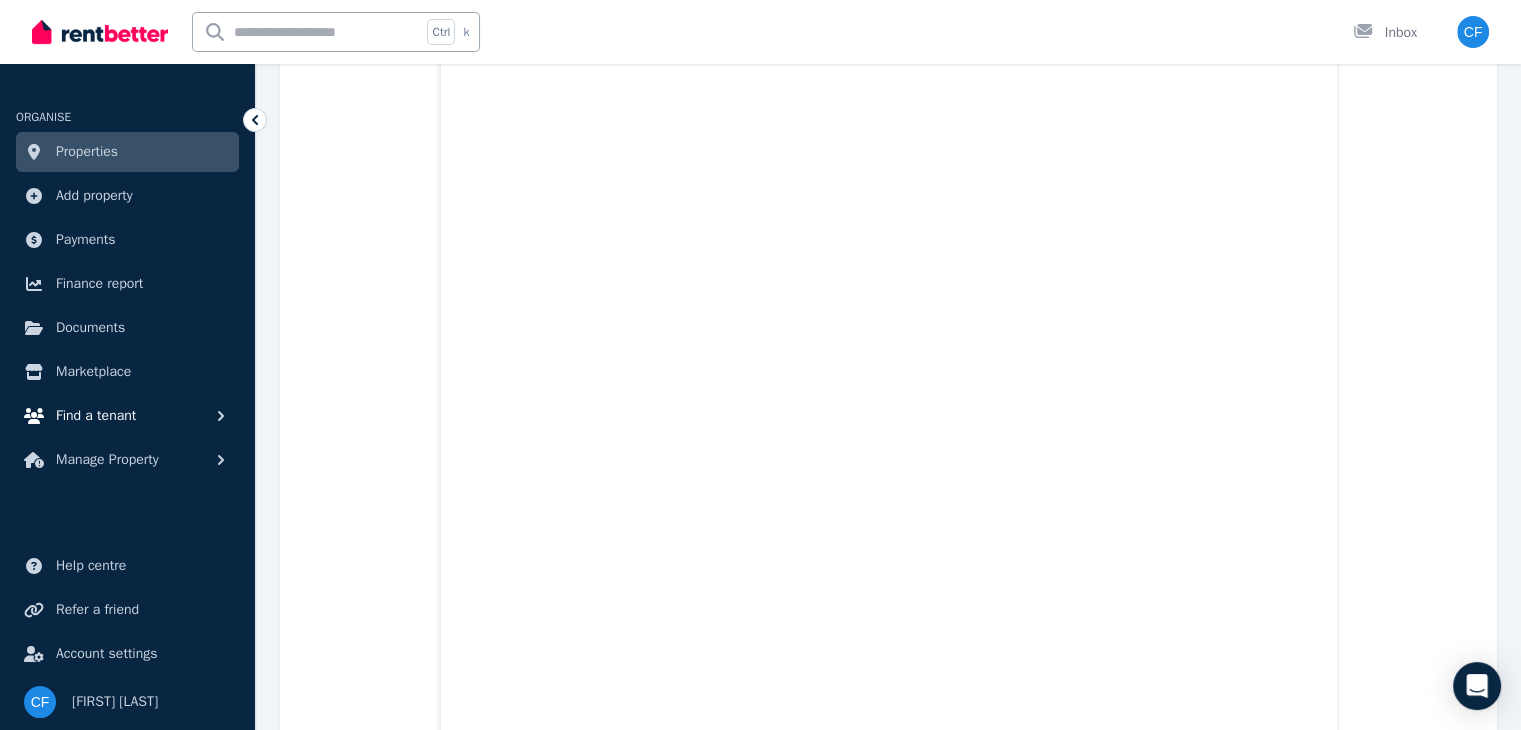 click on "Find a tenant" at bounding box center [96, 416] 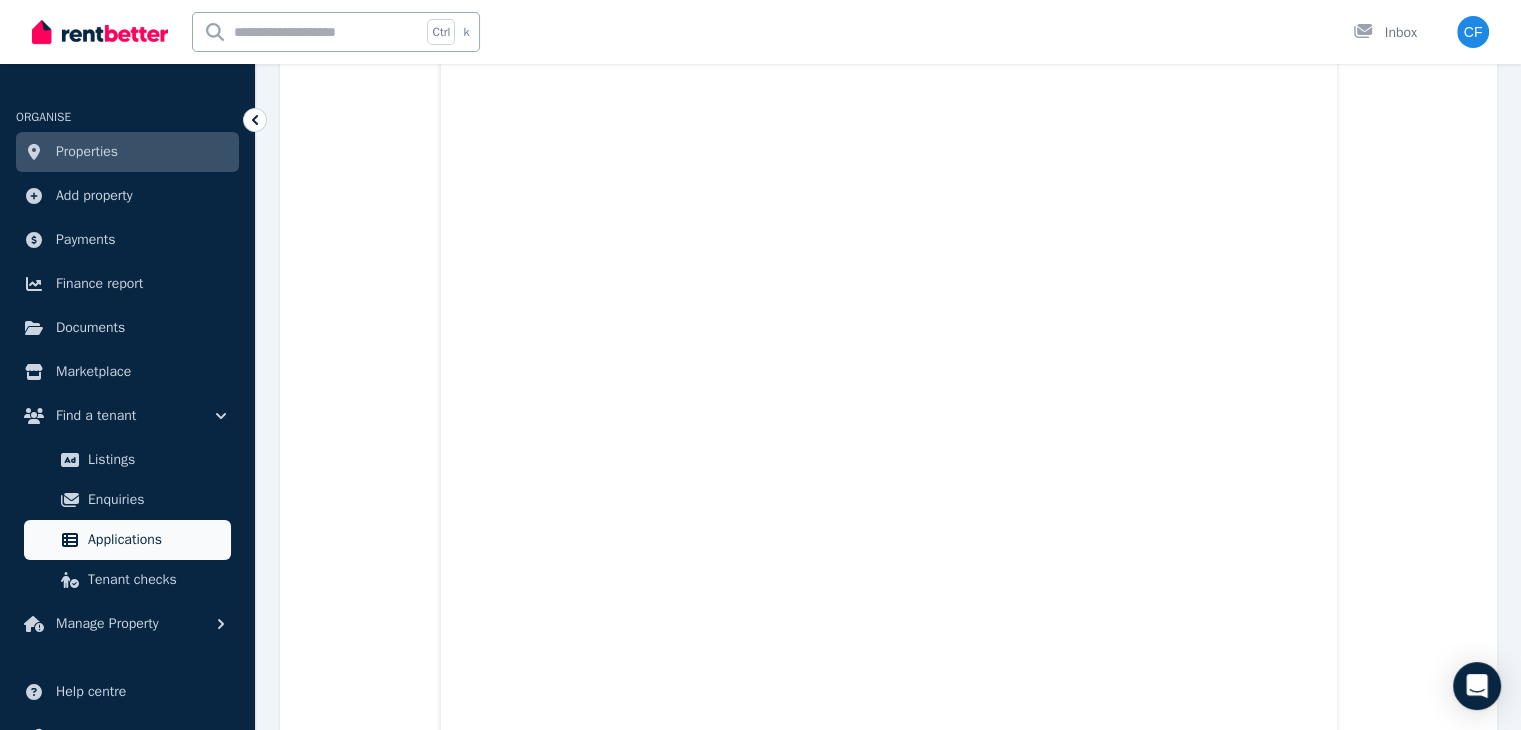 click on "Applications" at bounding box center (155, 540) 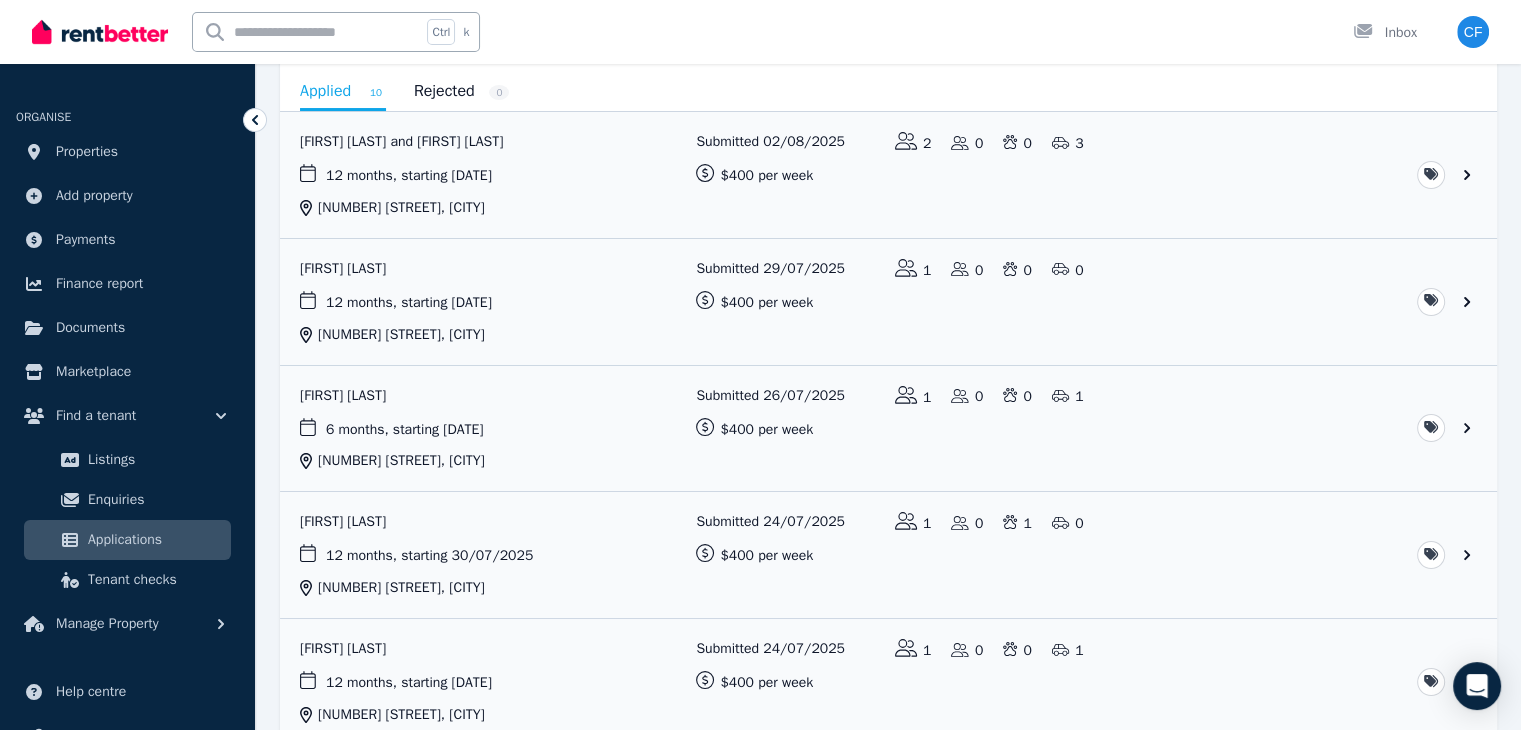 scroll, scrollTop: 216, scrollLeft: 0, axis: vertical 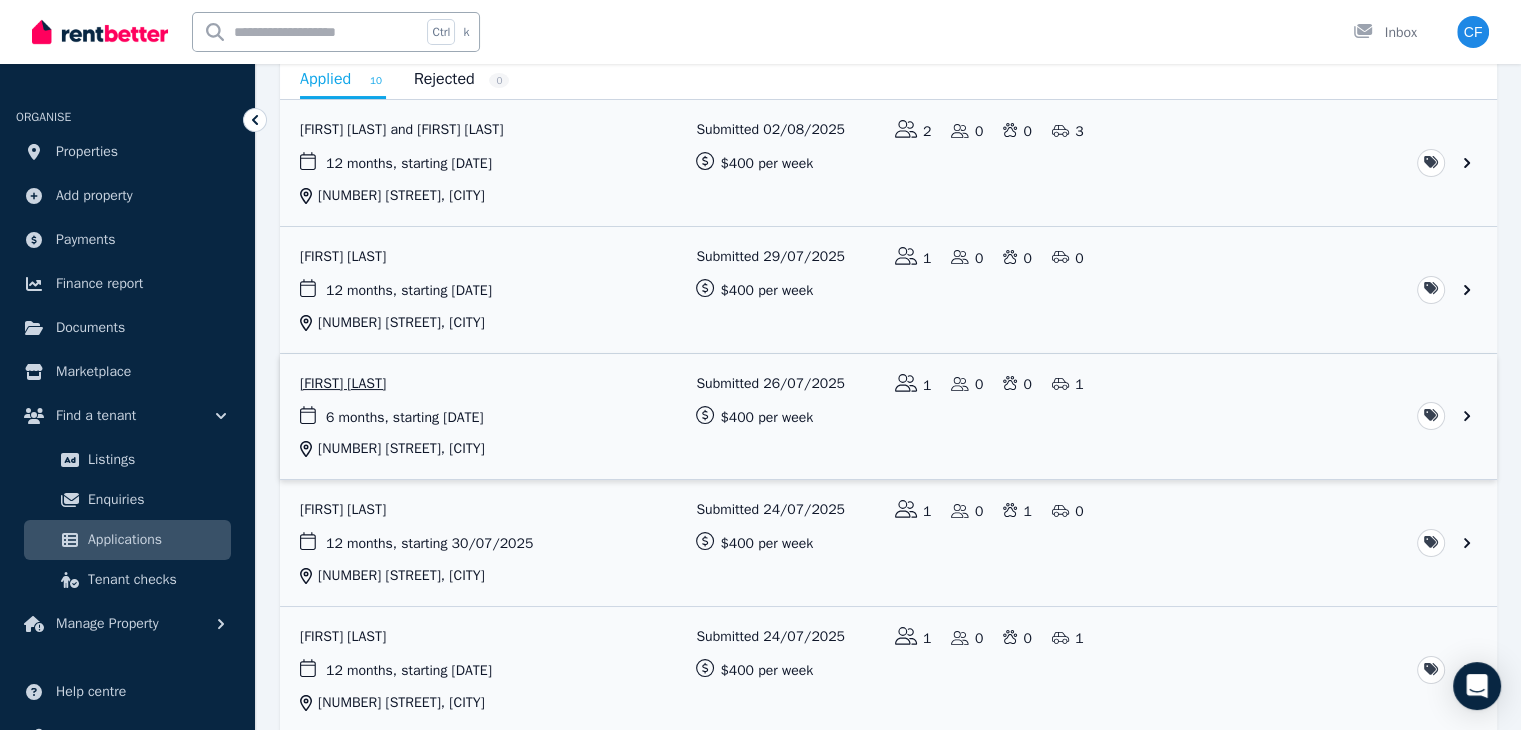 click at bounding box center [888, 417] 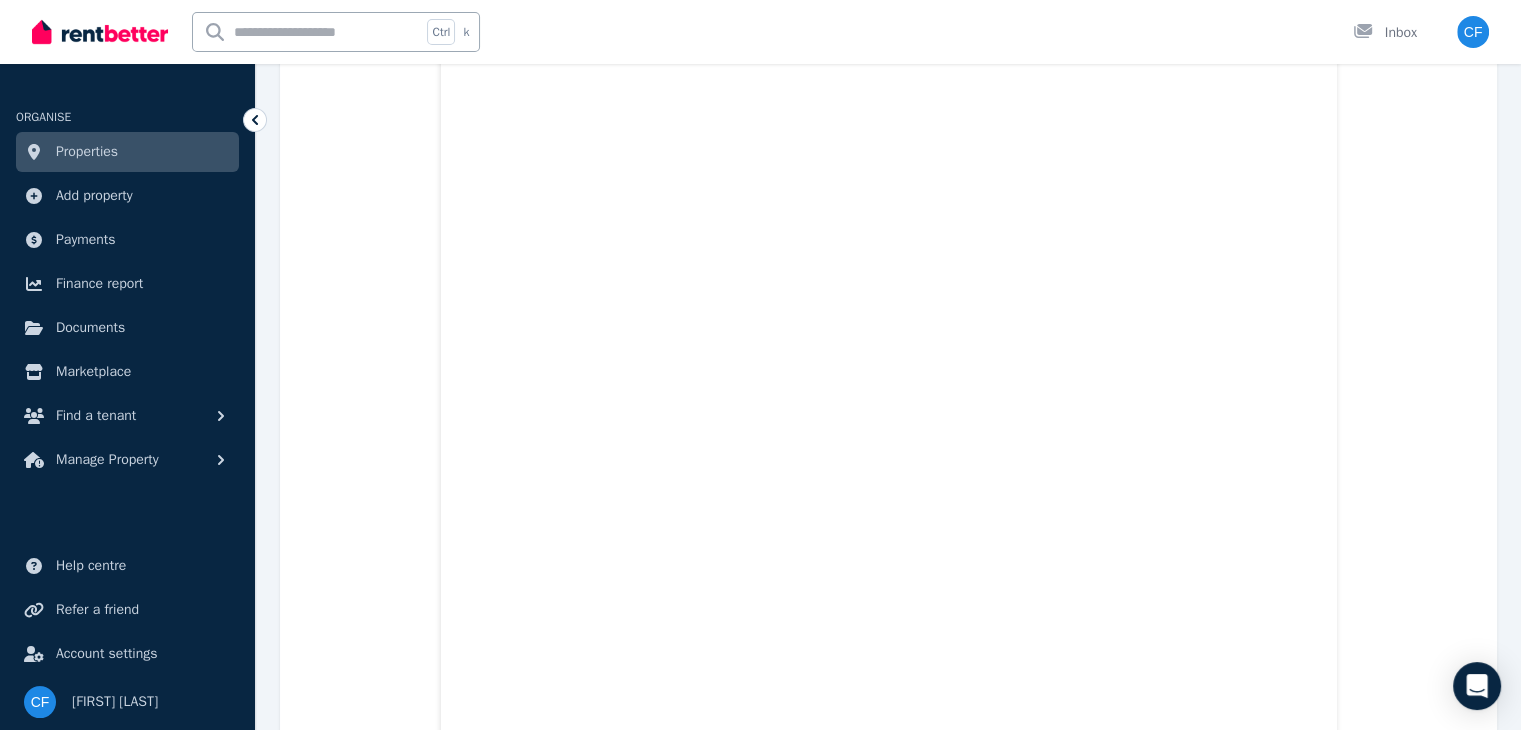 scroll, scrollTop: 2249, scrollLeft: 0, axis: vertical 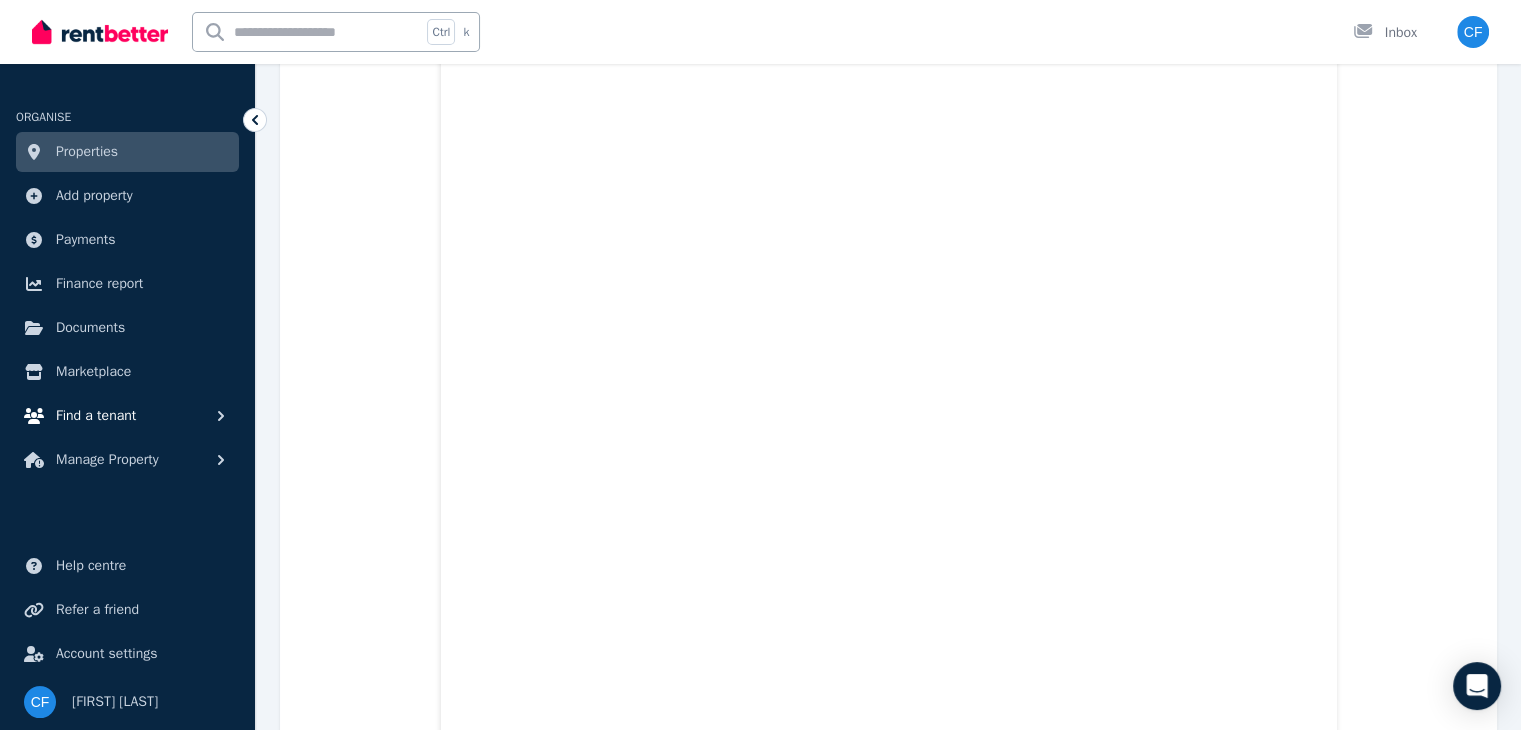 click on "Find a tenant" at bounding box center (127, 416) 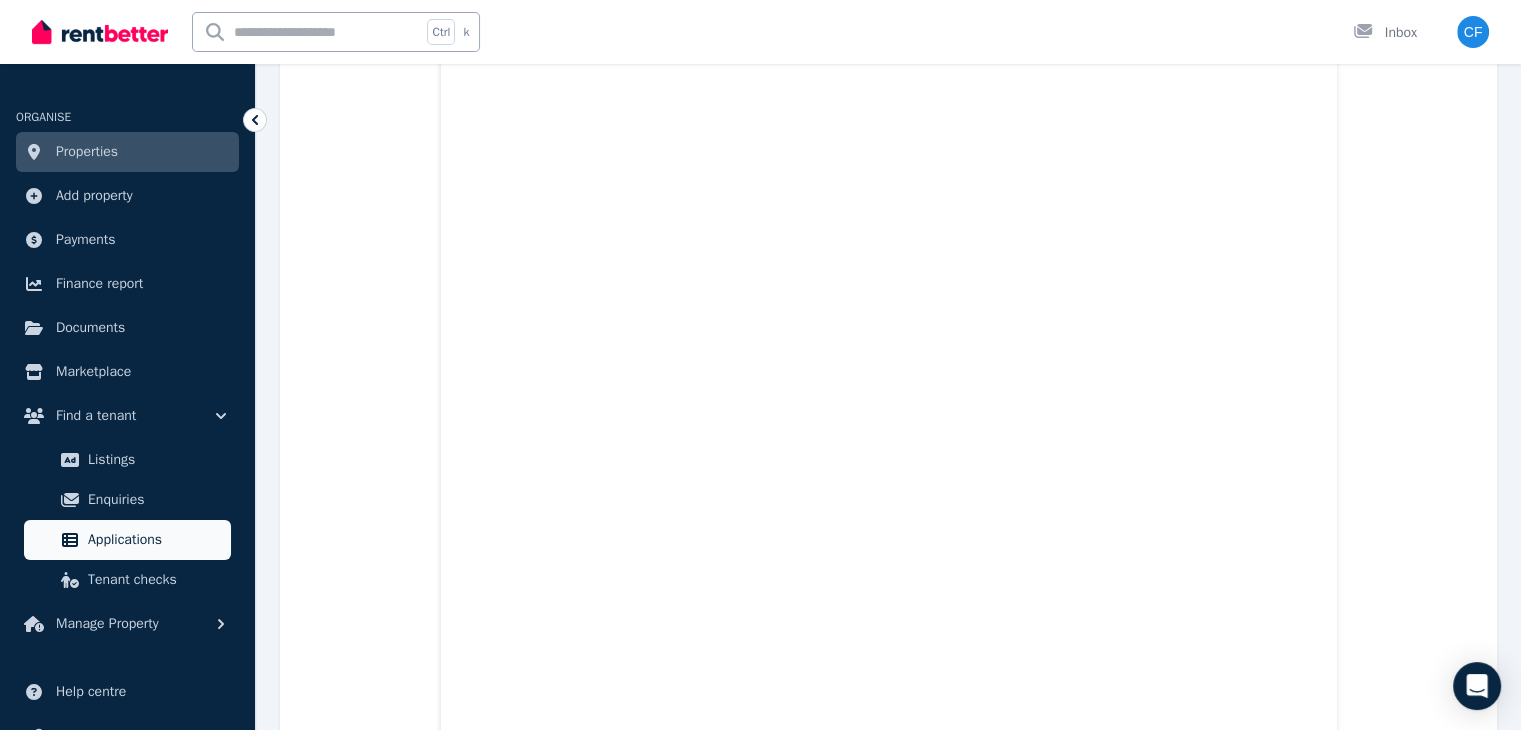 click on "Applications" at bounding box center [155, 540] 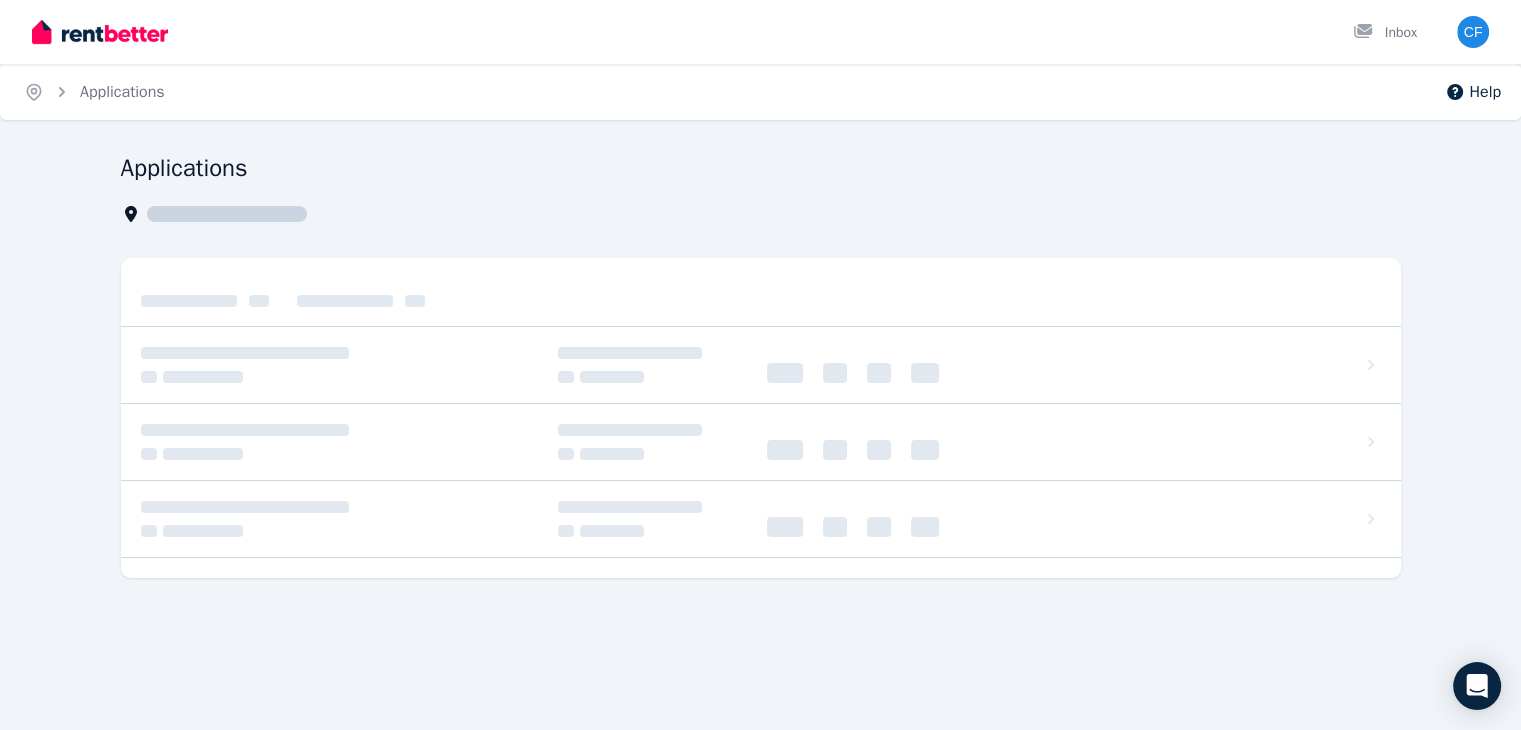 scroll, scrollTop: 0, scrollLeft: 0, axis: both 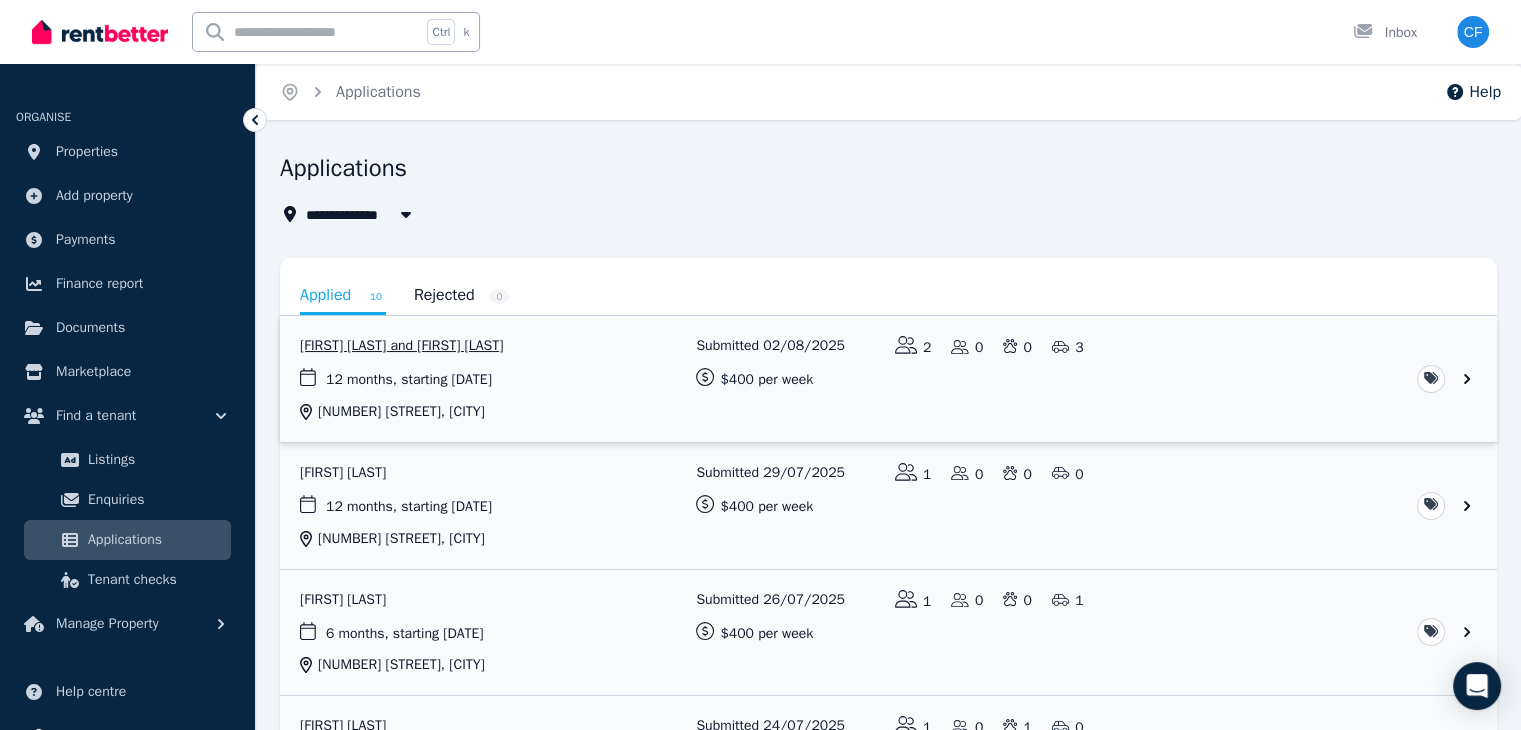 click at bounding box center [888, 379] 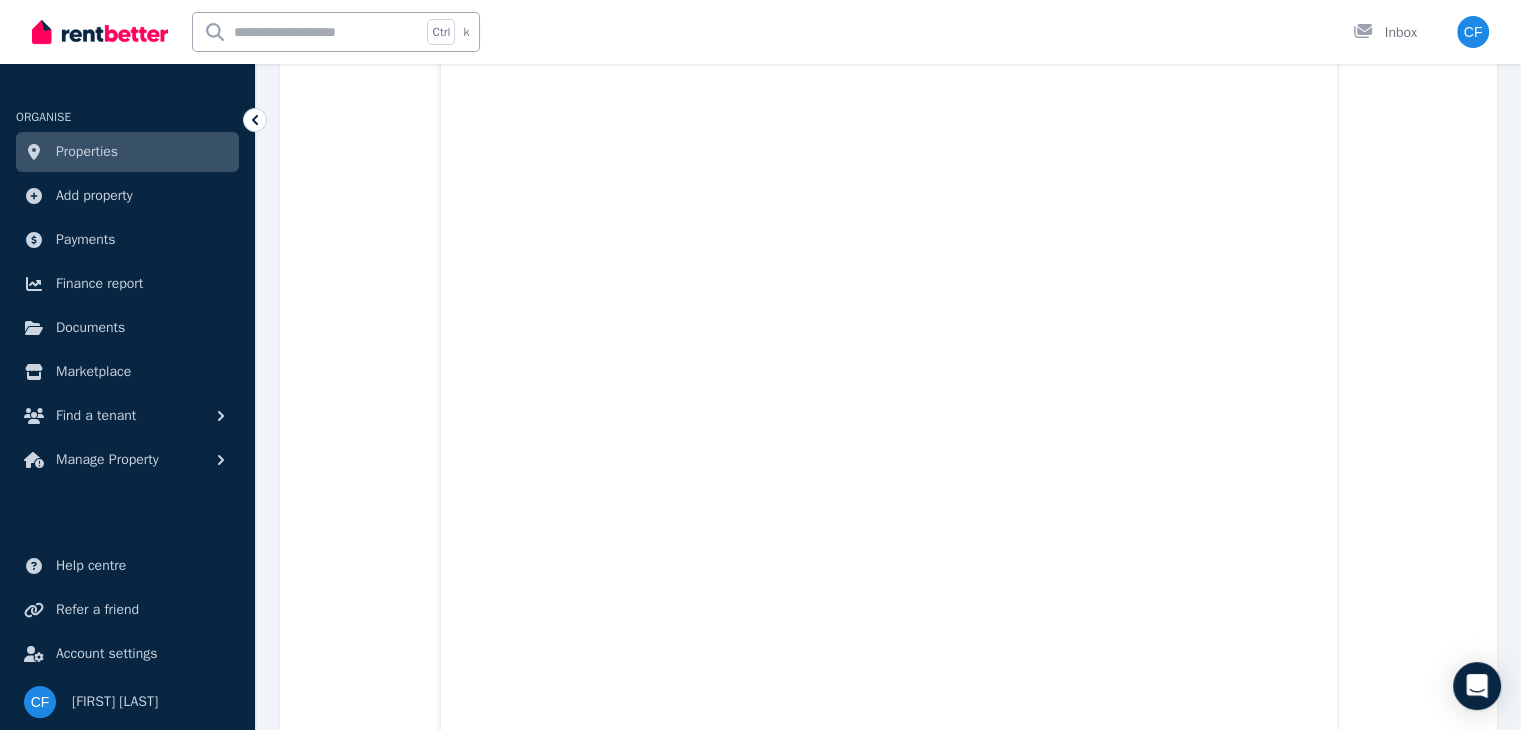scroll, scrollTop: 3570, scrollLeft: 0, axis: vertical 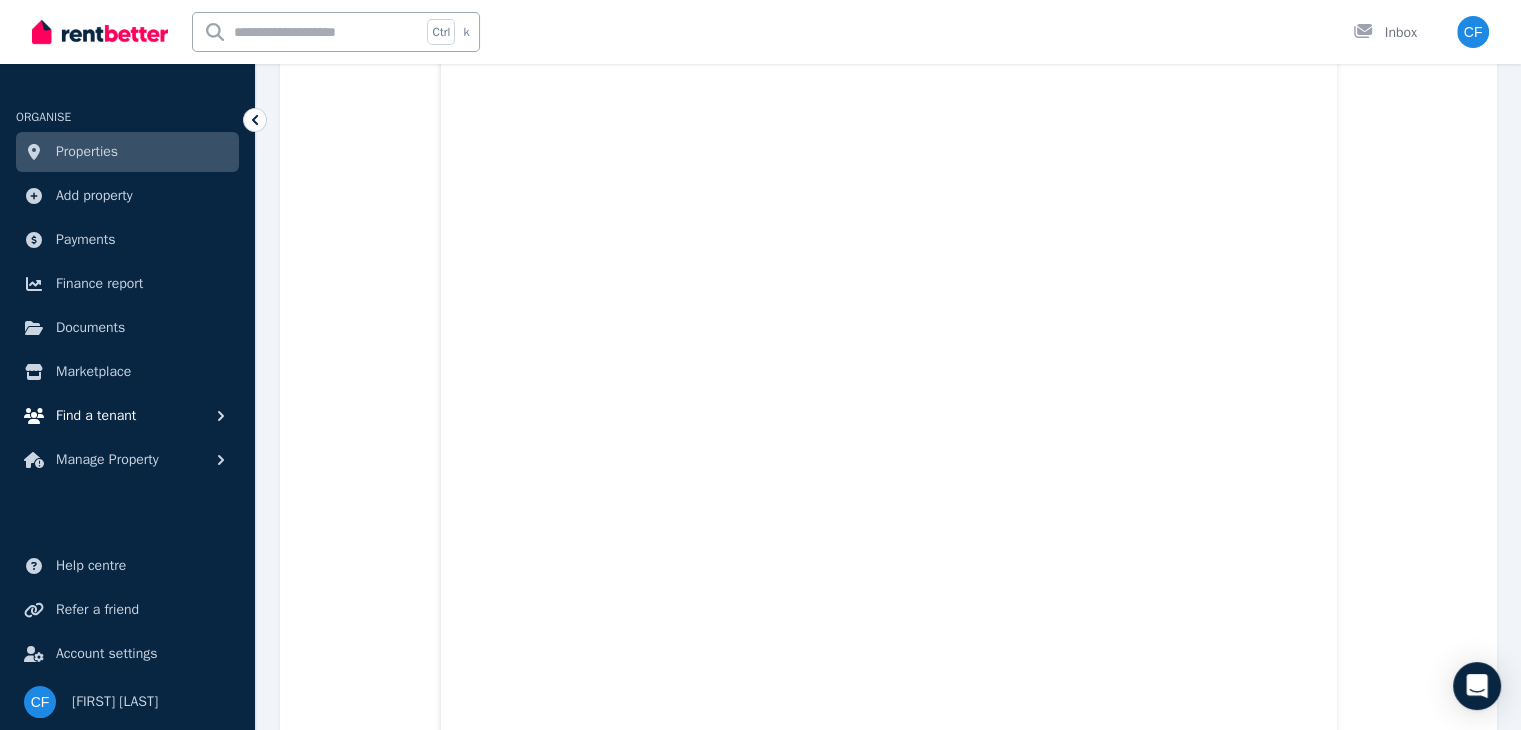 click on "Find a tenant" at bounding box center [127, 416] 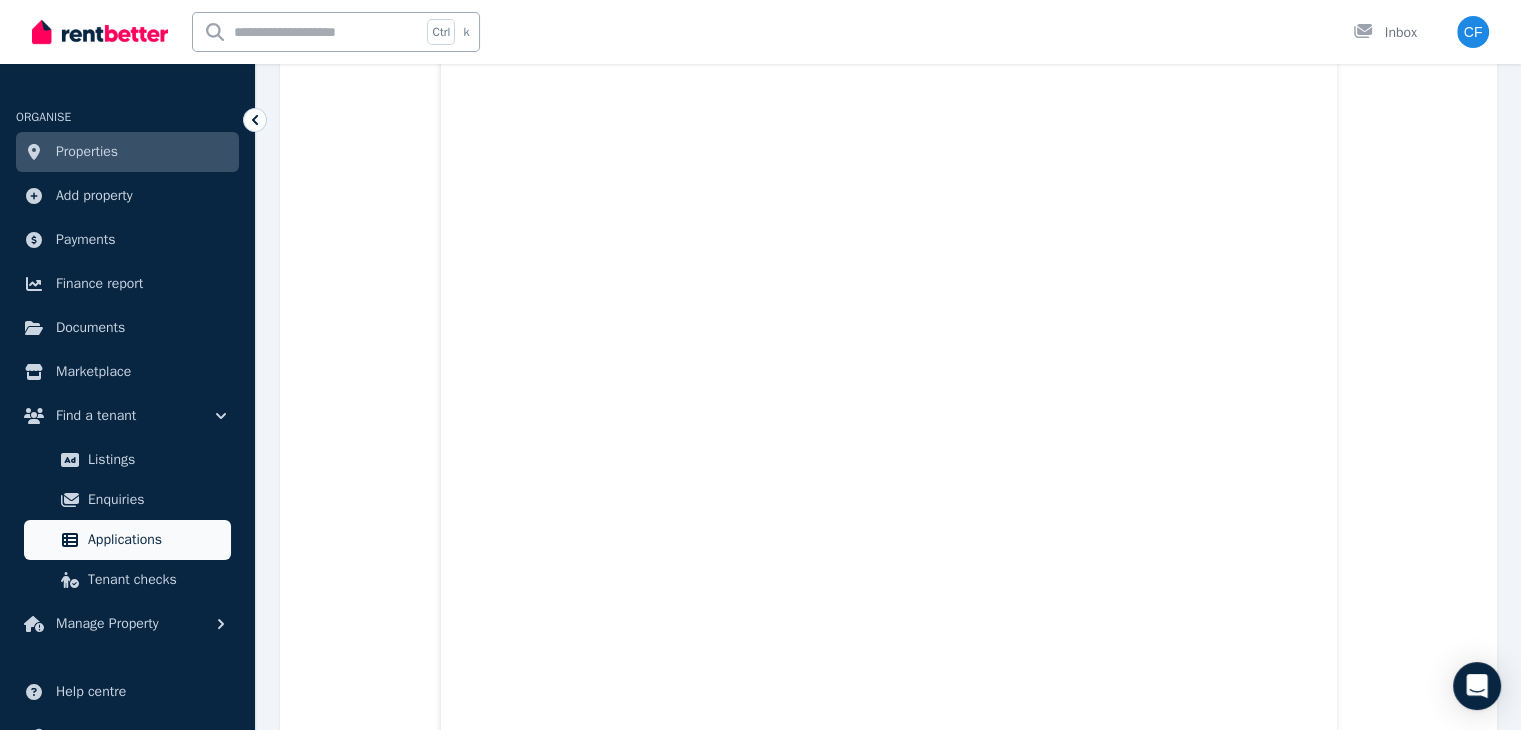 click on "Applications" at bounding box center [155, 540] 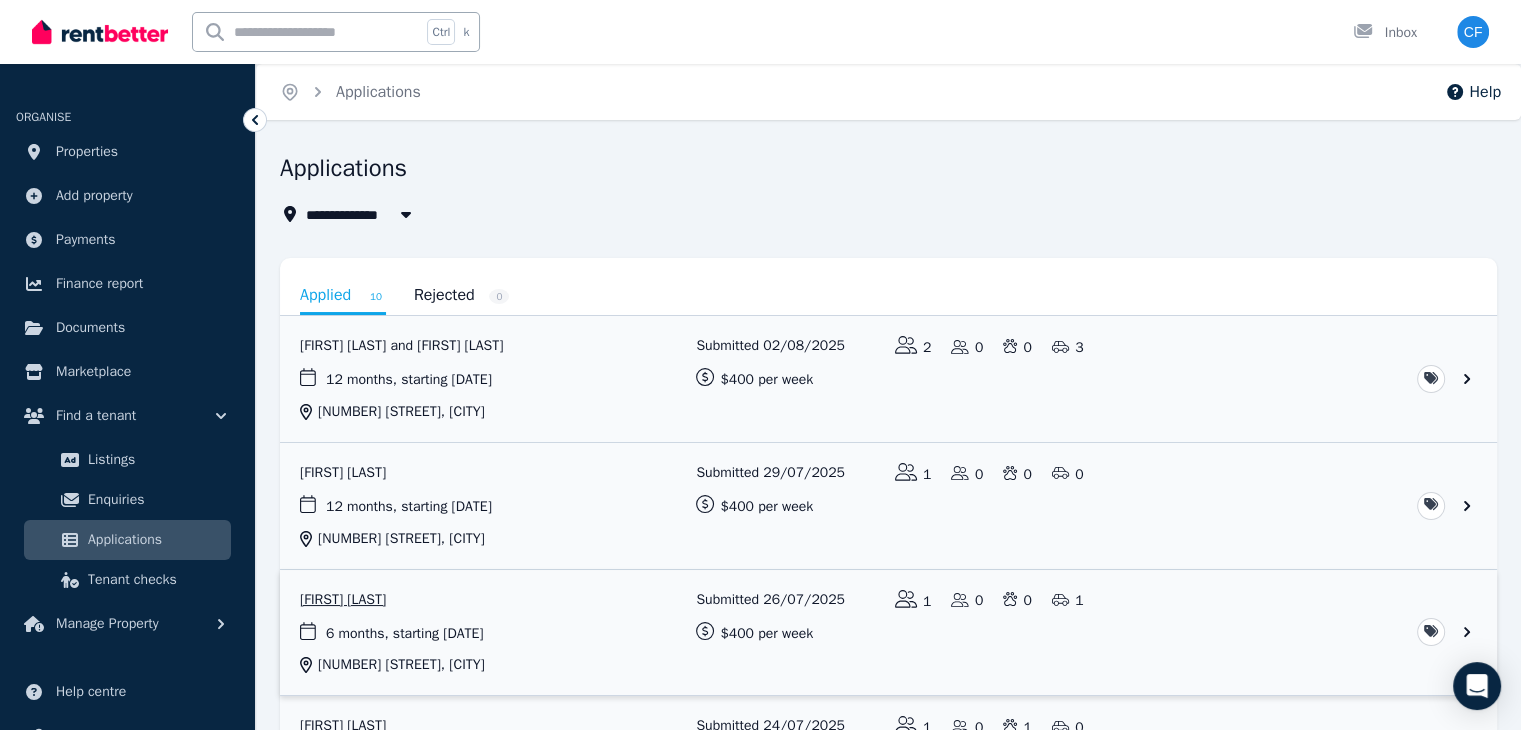click at bounding box center [888, 633] 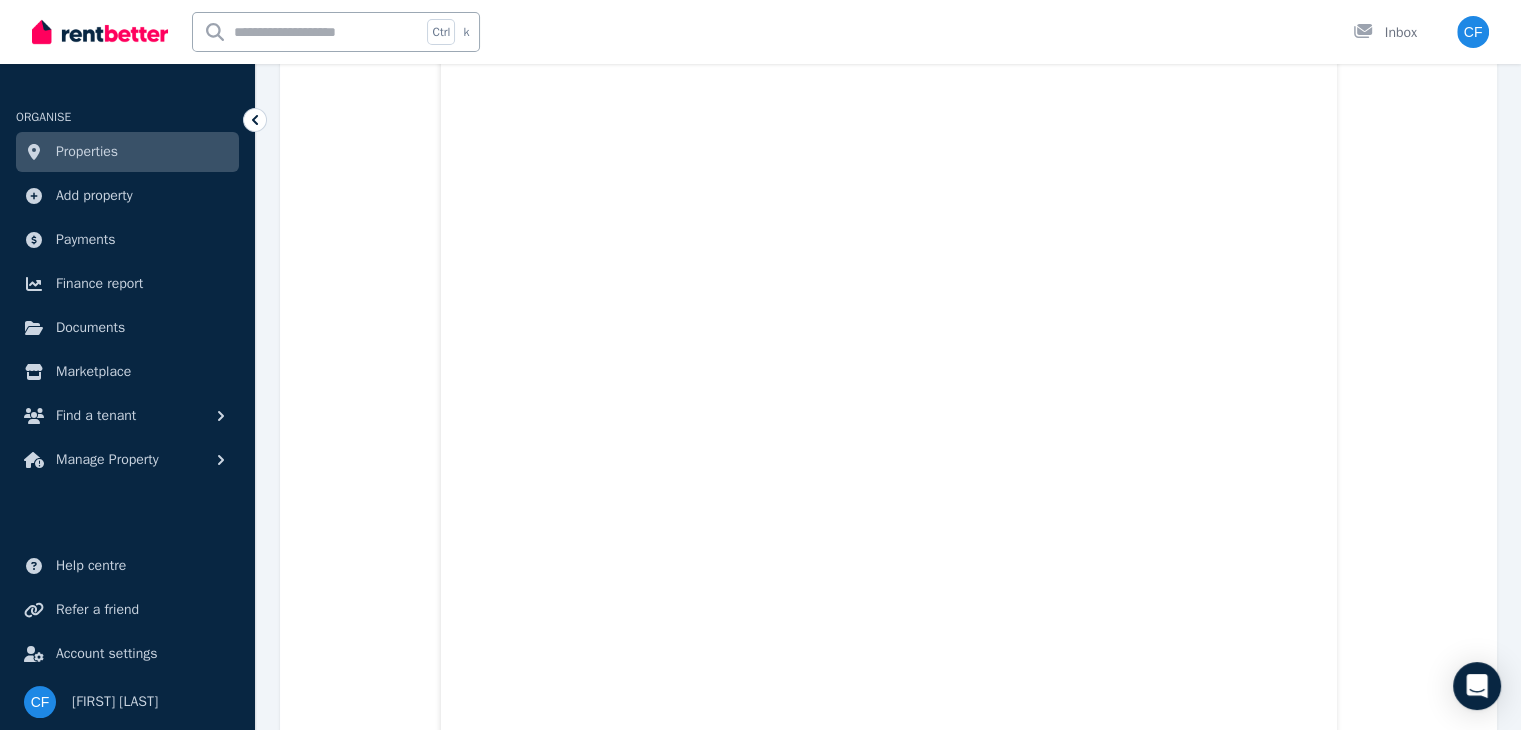 scroll, scrollTop: 3367, scrollLeft: 0, axis: vertical 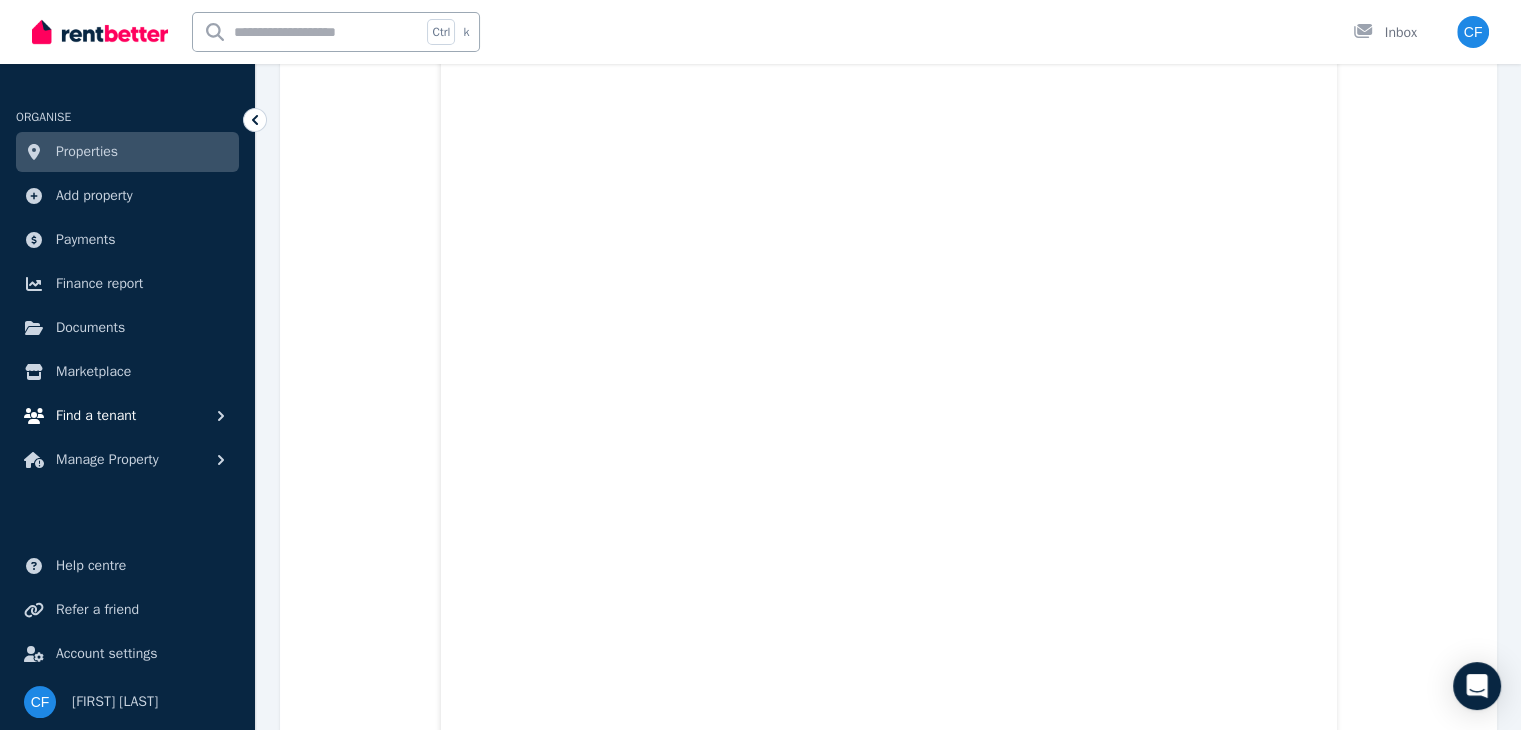 click on "Find a tenant" at bounding box center (96, 416) 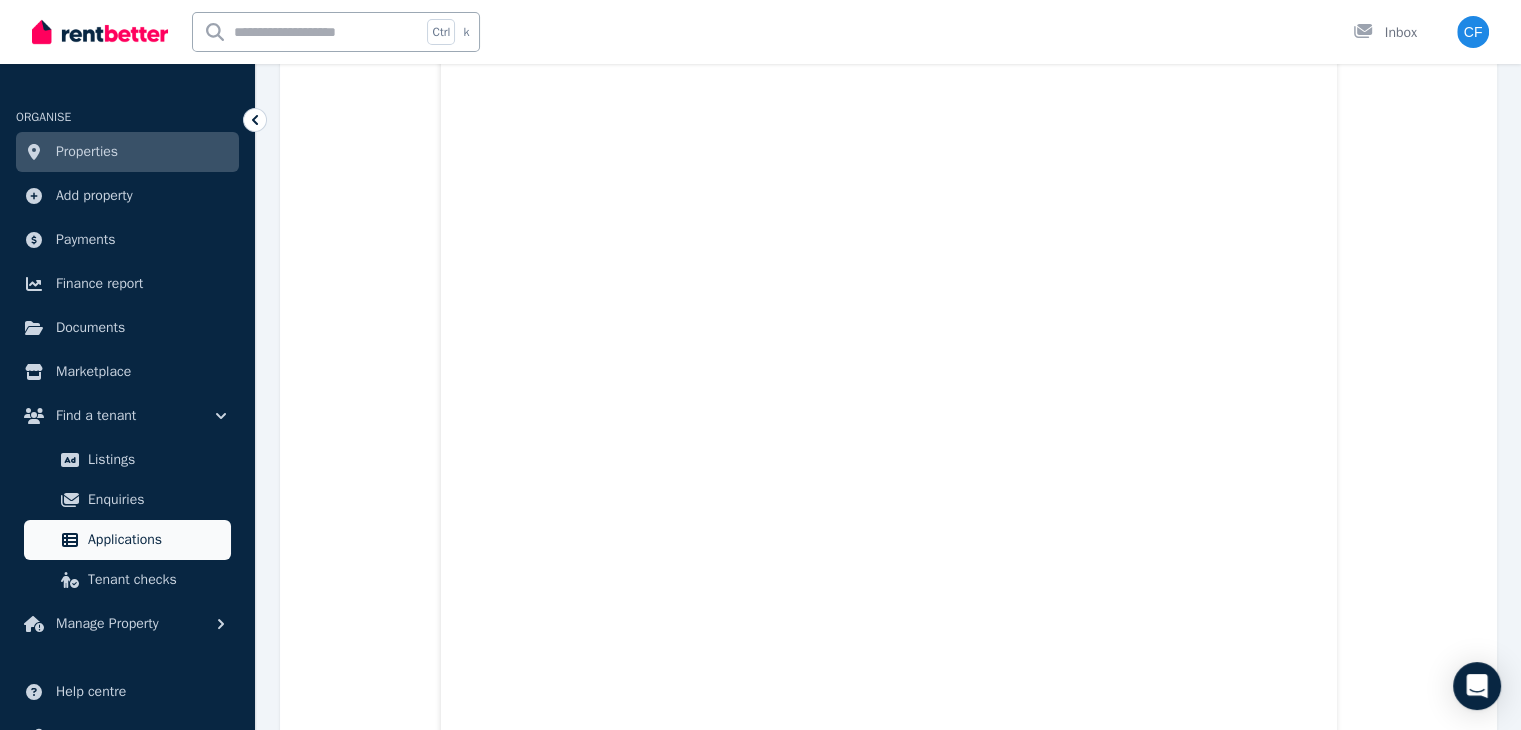 click on "Applications" at bounding box center (155, 540) 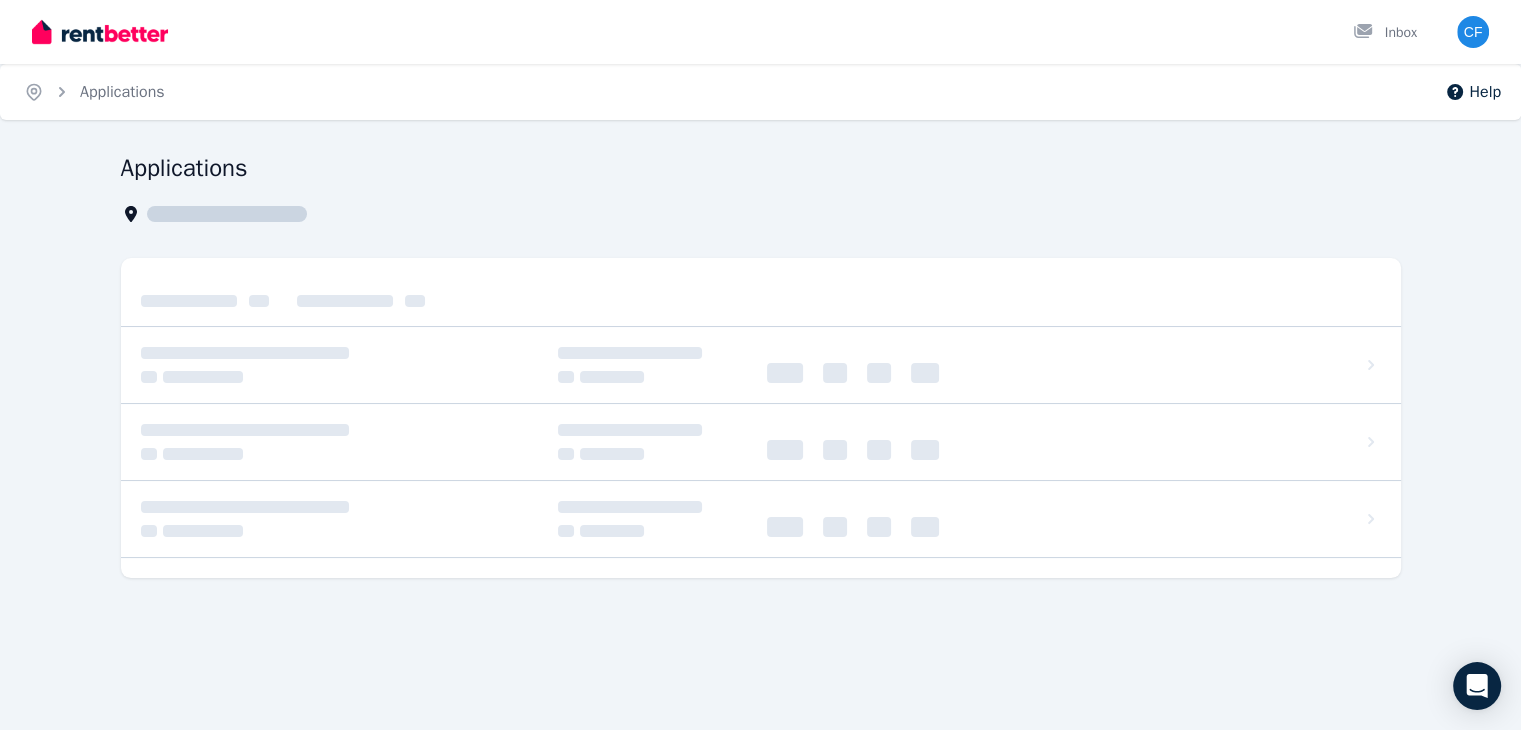 scroll, scrollTop: 0, scrollLeft: 0, axis: both 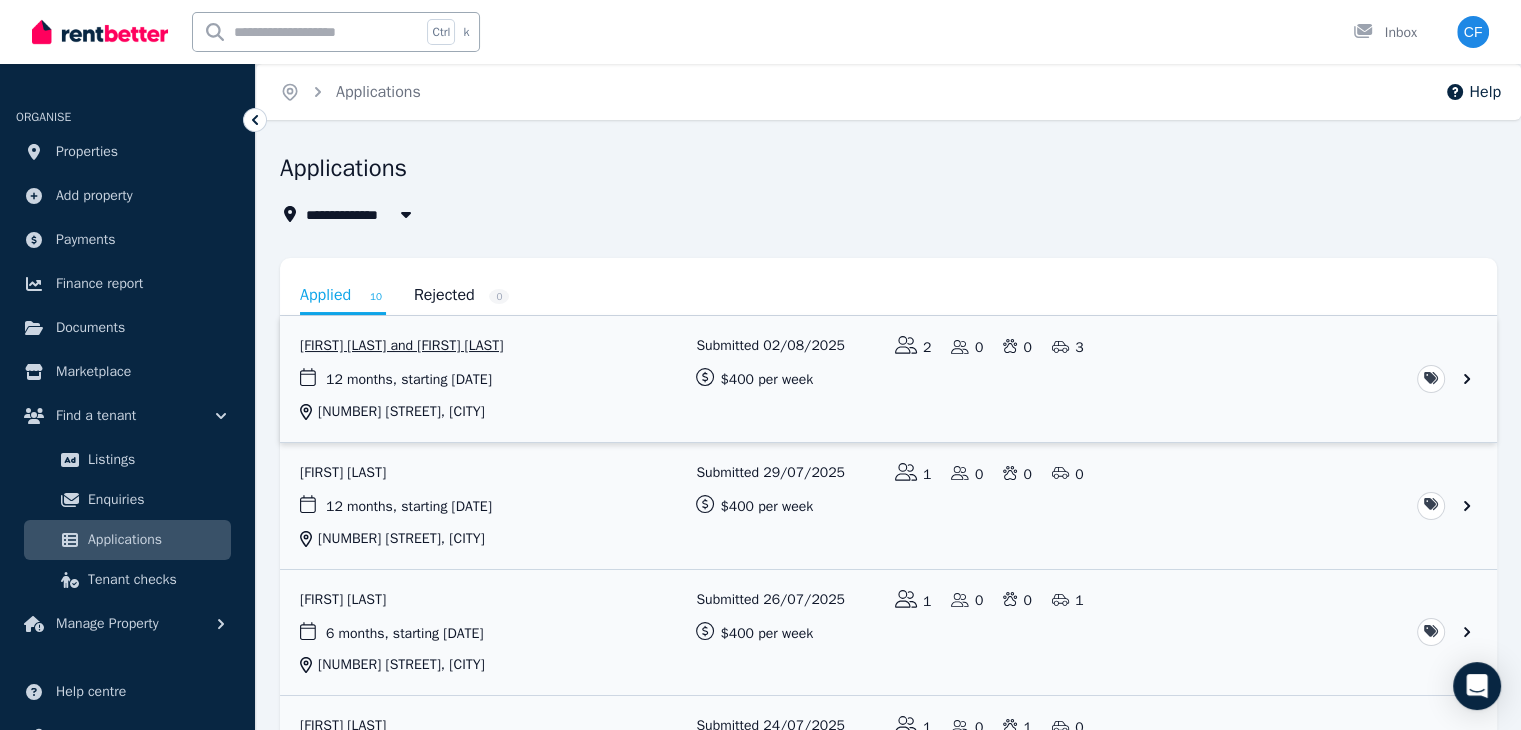 click at bounding box center [888, 379] 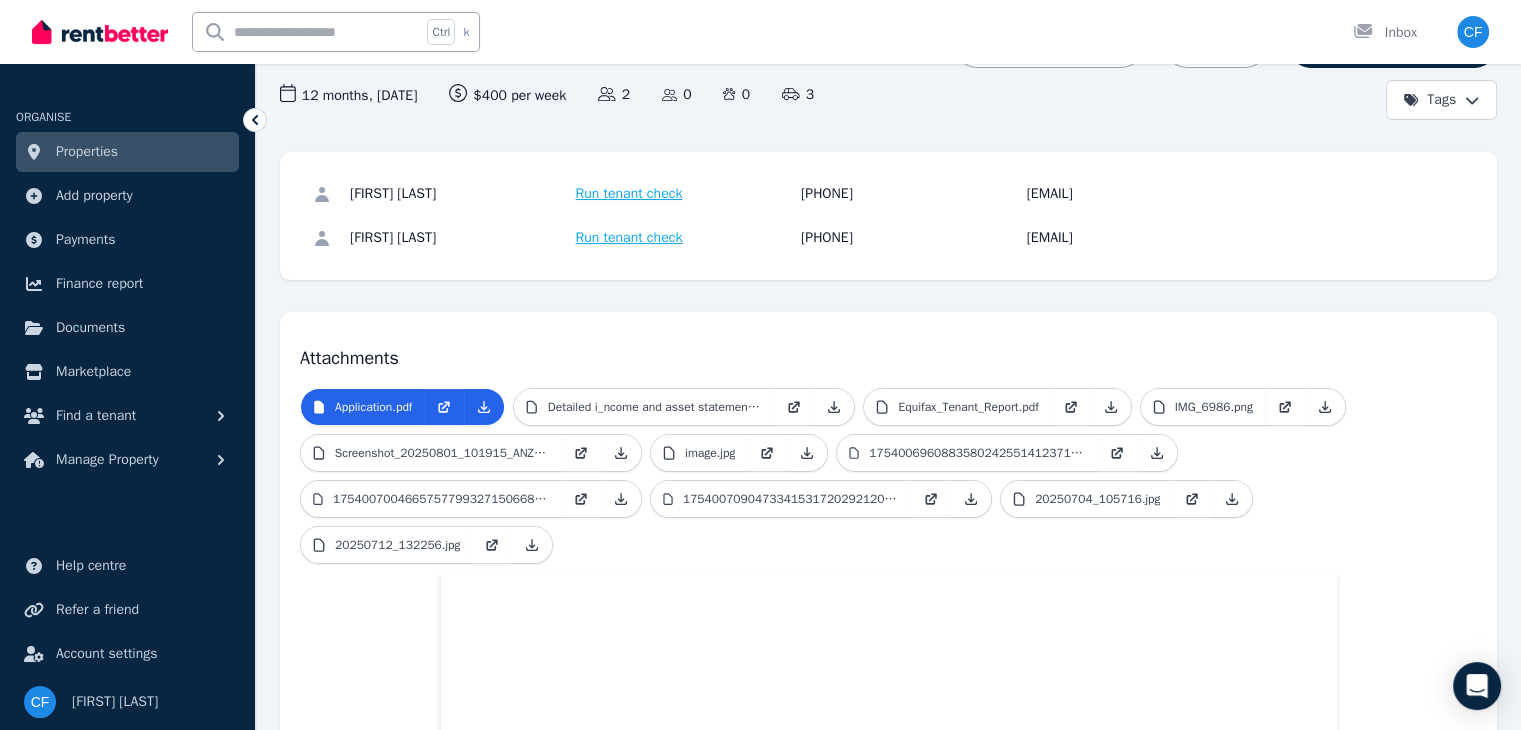 scroll, scrollTop: 200, scrollLeft: 0, axis: vertical 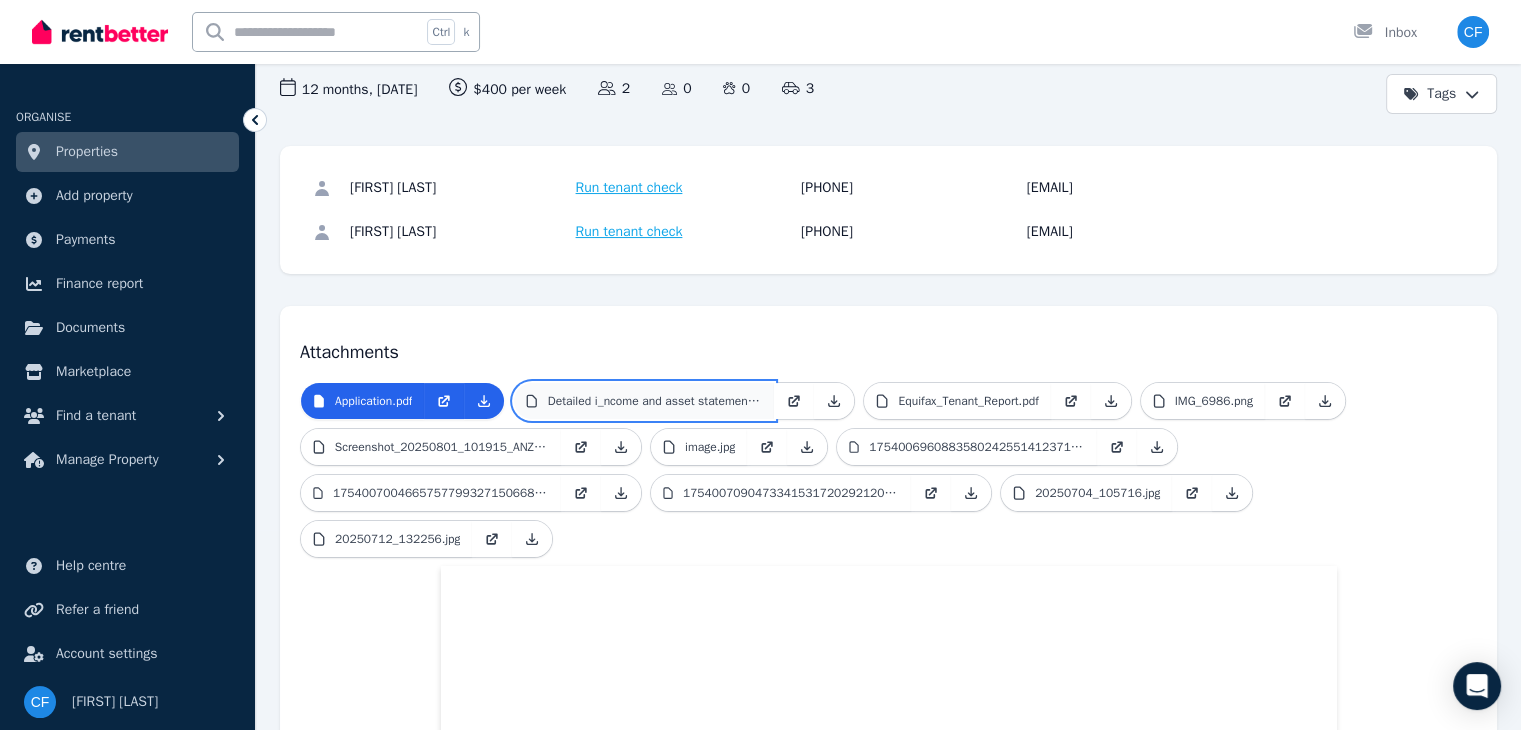 click on "Detailed i_ncome and asset statement.pdf" at bounding box center (655, 401) 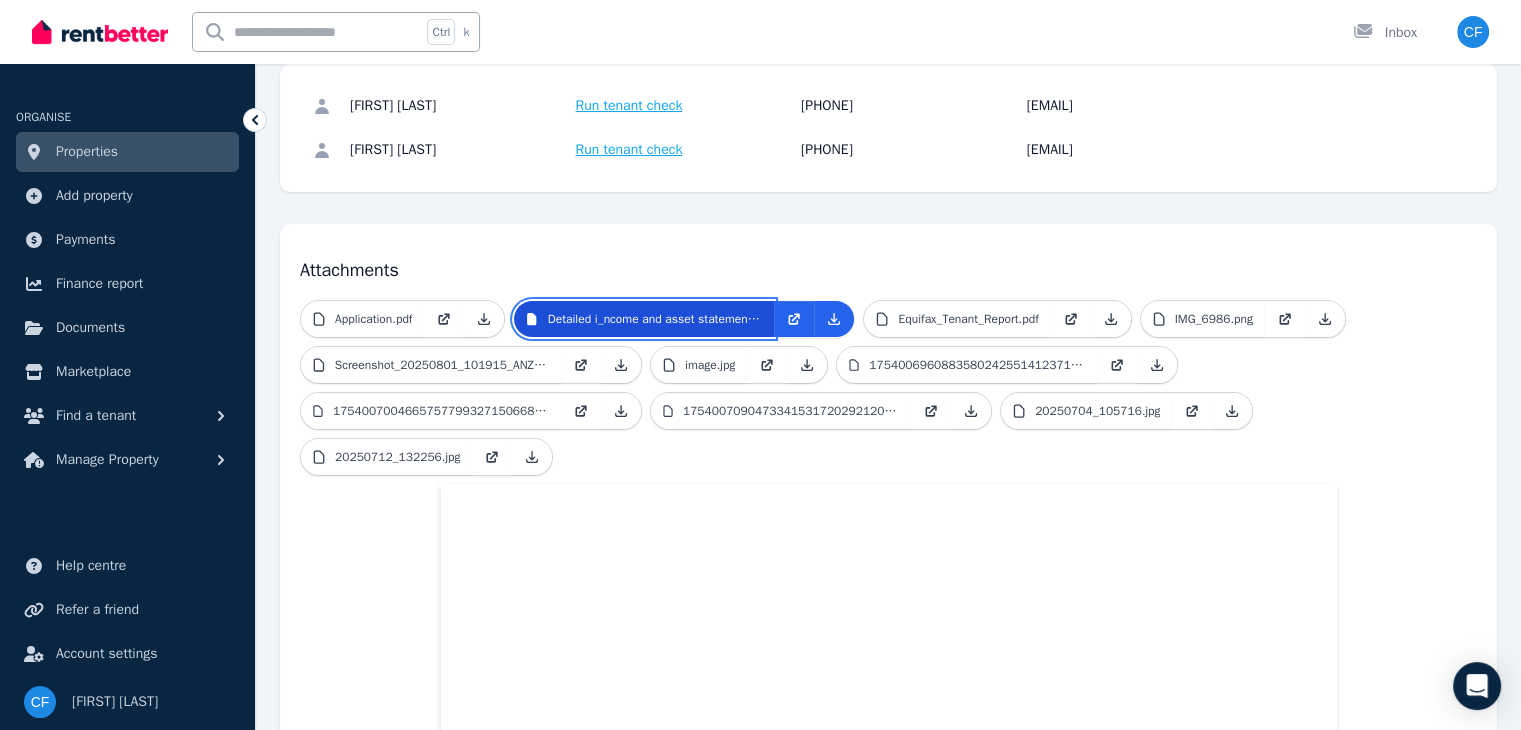 scroll, scrollTop: 280, scrollLeft: 0, axis: vertical 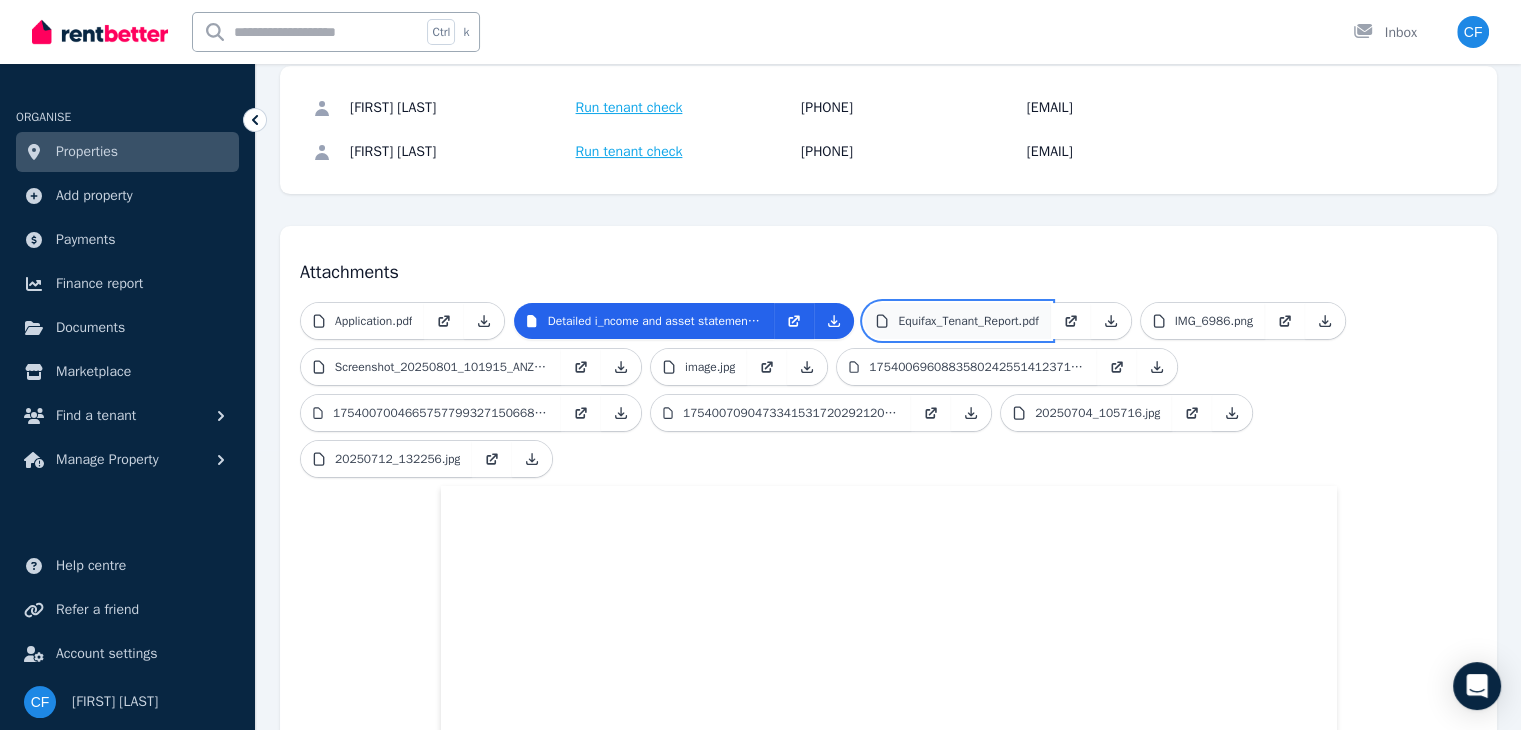 click on "Equifax_Tenant_Report.pdf" at bounding box center [968, 321] 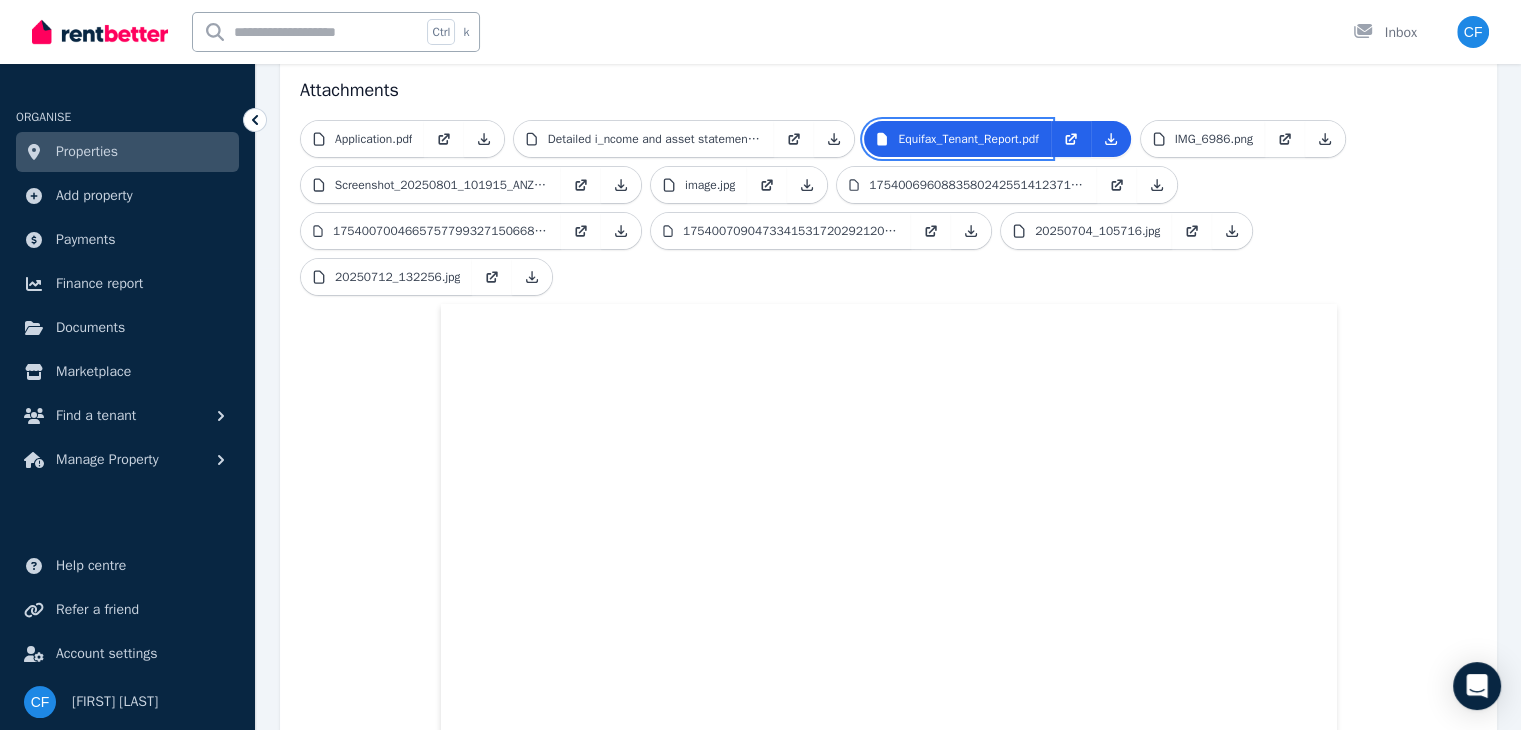 scroll, scrollTop: 456, scrollLeft: 0, axis: vertical 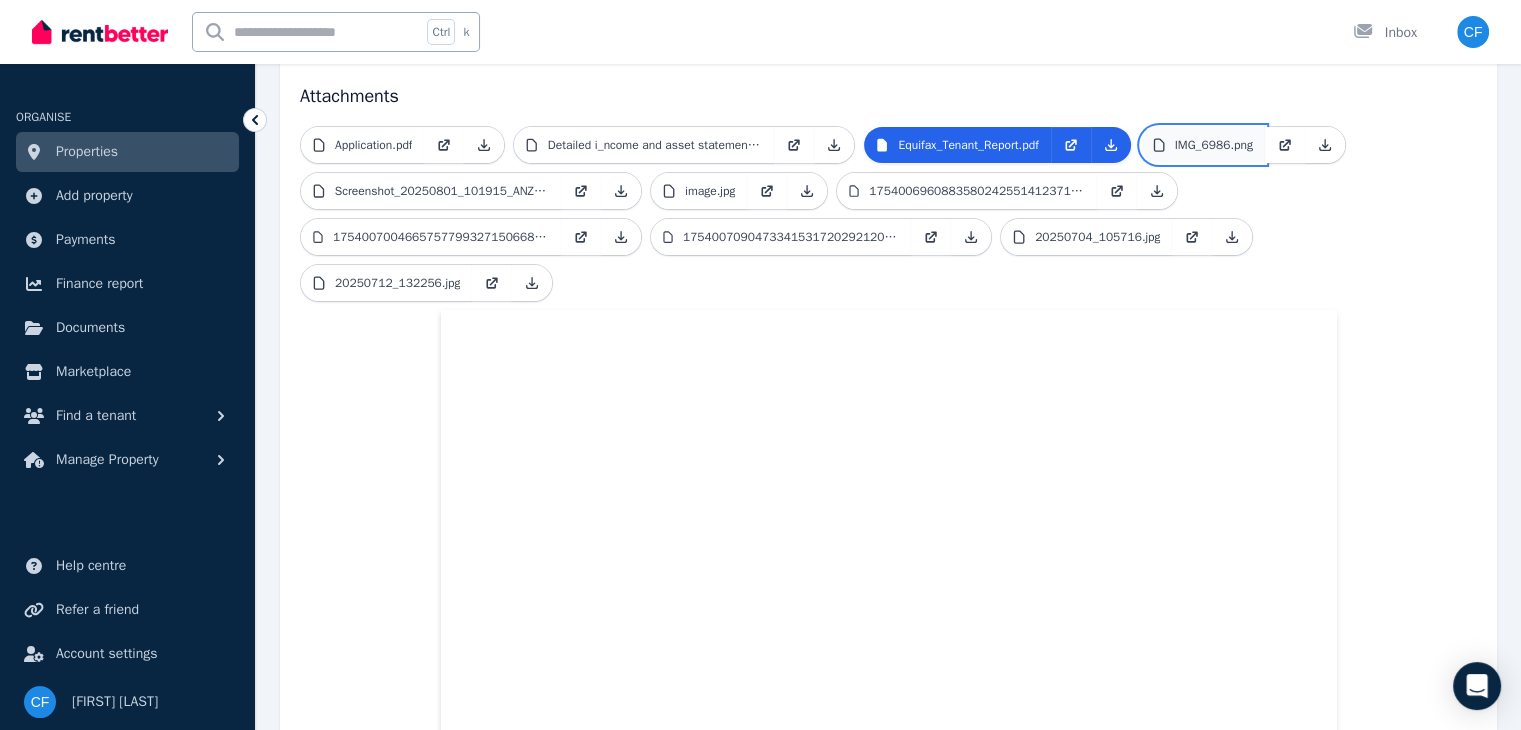 click on "IMG_6986.png" at bounding box center (1214, 145) 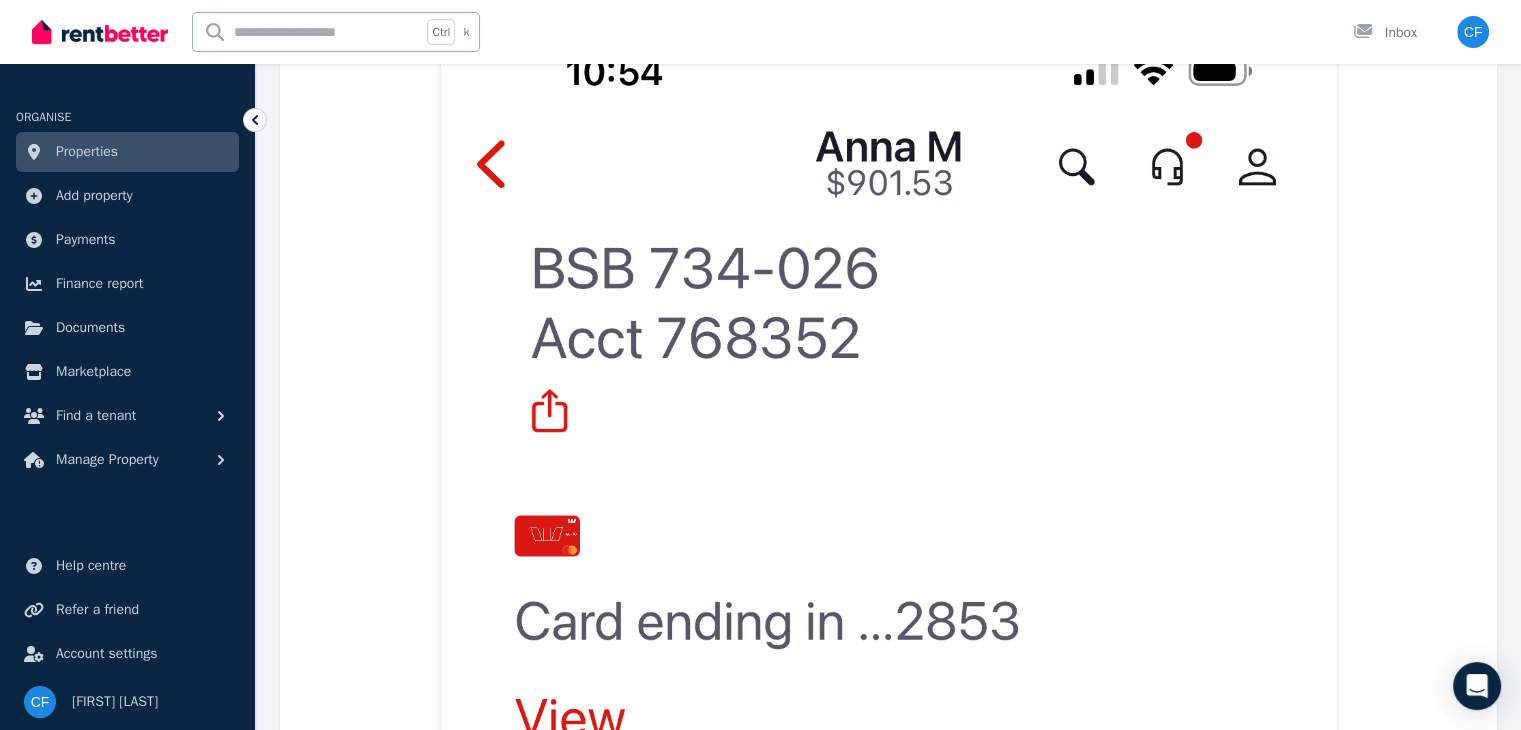 scroll, scrollTop: 760, scrollLeft: 0, axis: vertical 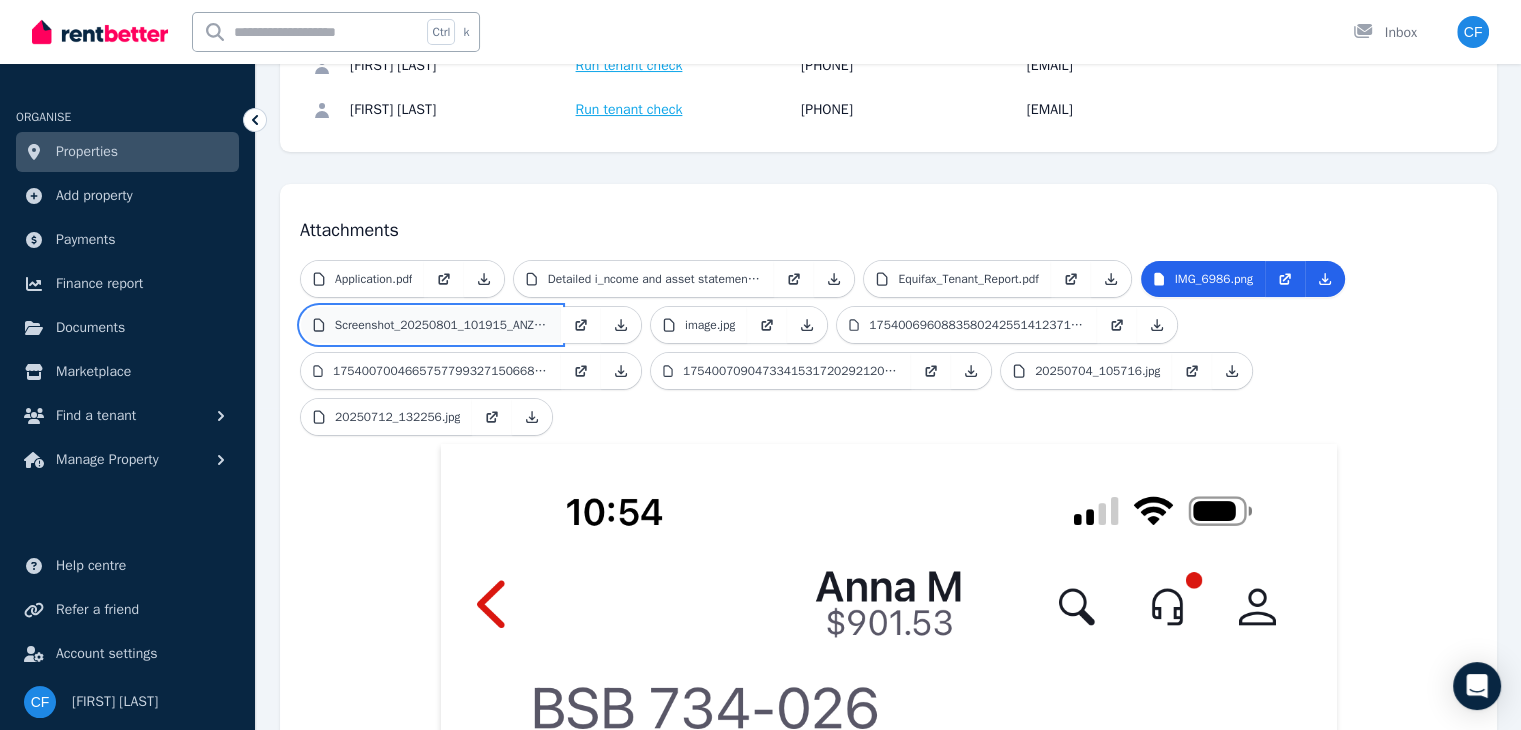 click on "Screenshot_20250801_101915_ANZ.jpg" at bounding box center [442, 325] 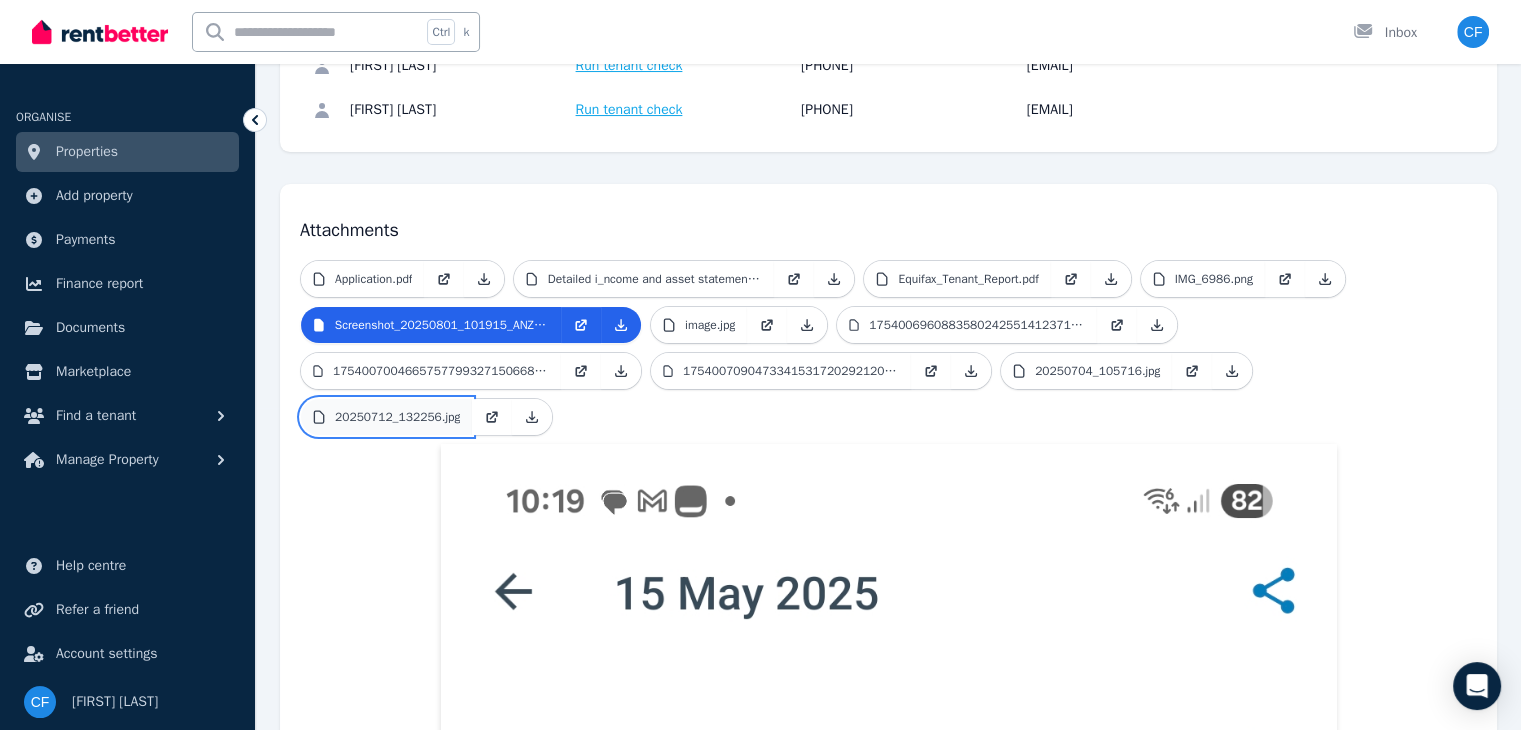 click on "20250712_132256.jpg" at bounding box center [386, 417] 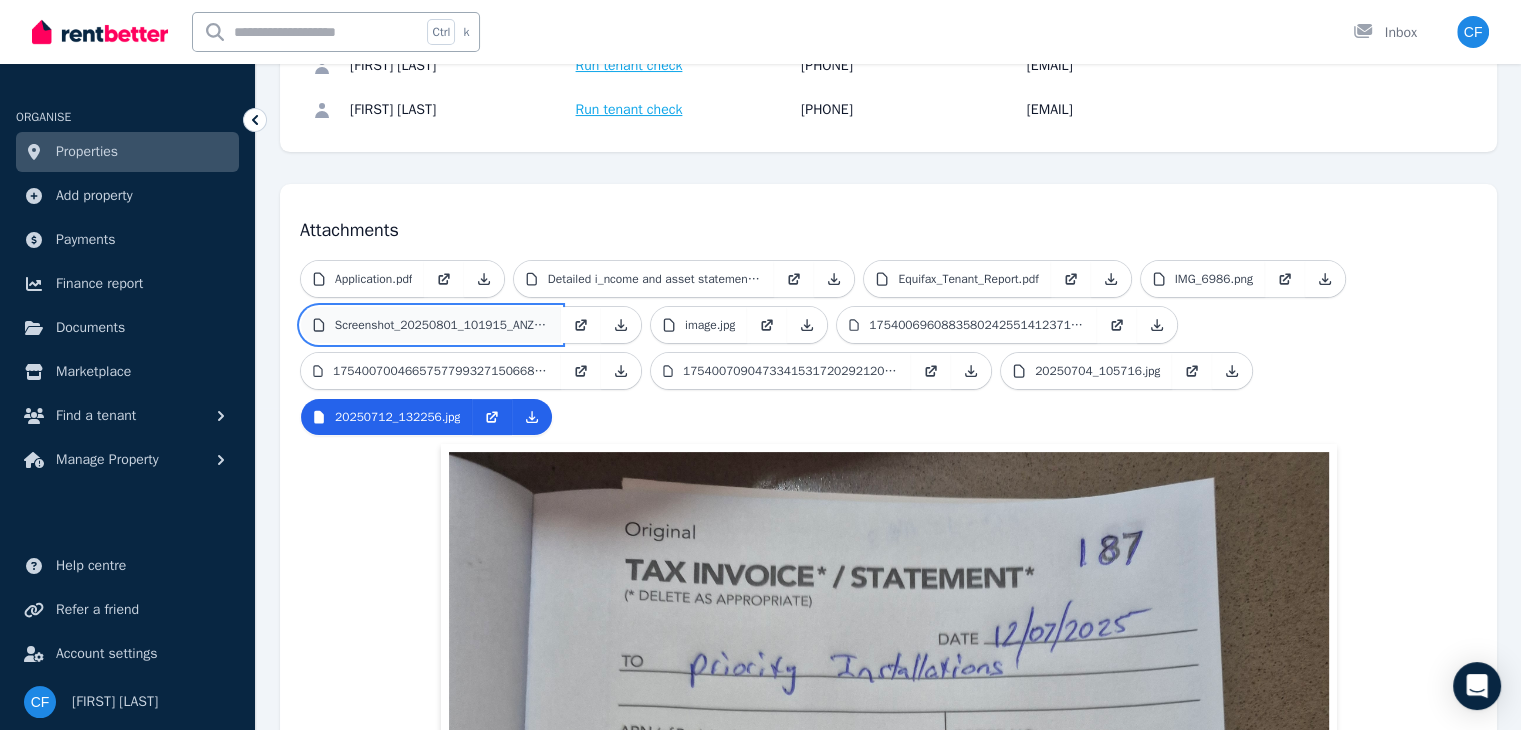 click on "Screenshot_20250801_101915_ANZ.jpg" at bounding box center (431, 325) 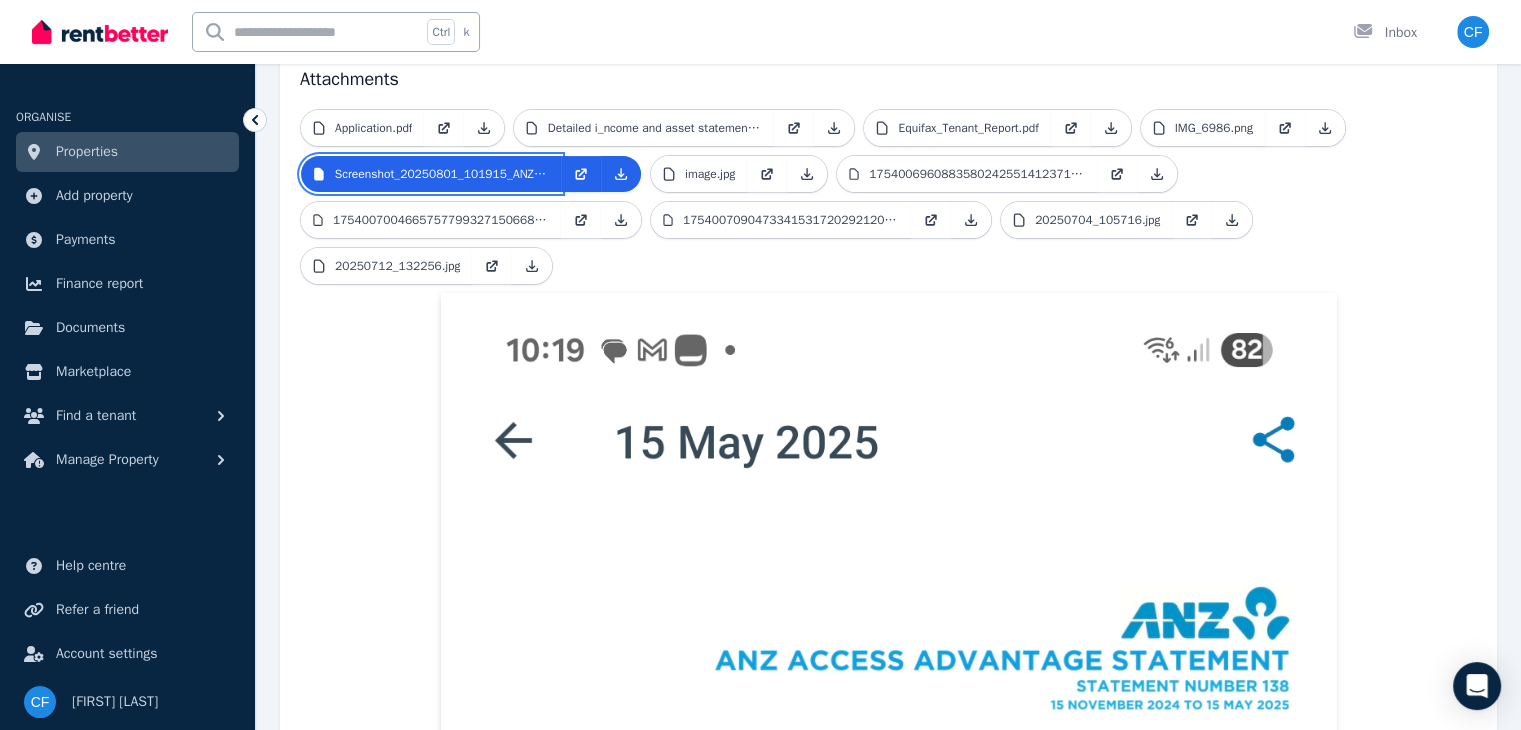 scroll, scrollTop: 475, scrollLeft: 0, axis: vertical 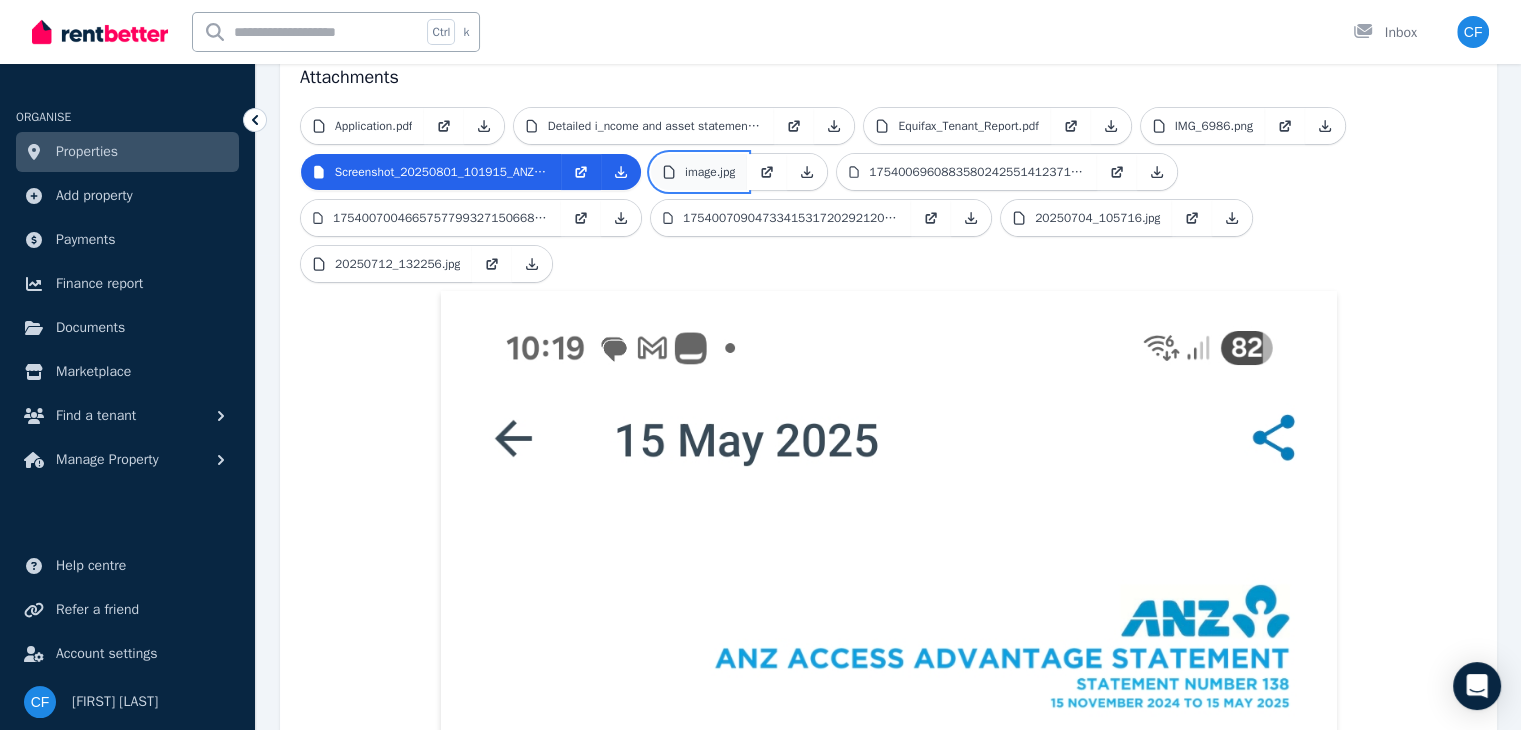 click on "image.jpg" at bounding box center (699, 172) 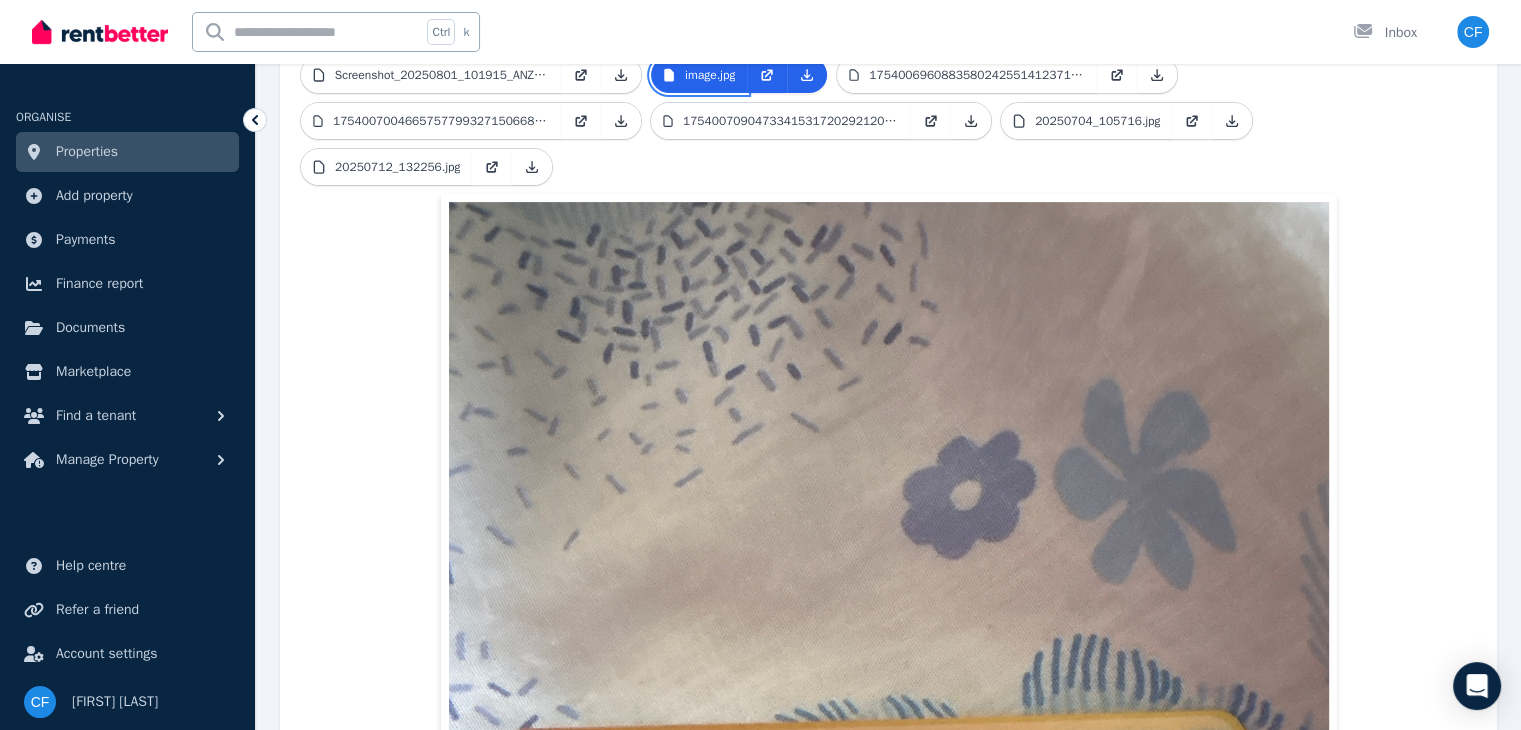 scroll, scrollTop: 572, scrollLeft: 0, axis: vertical 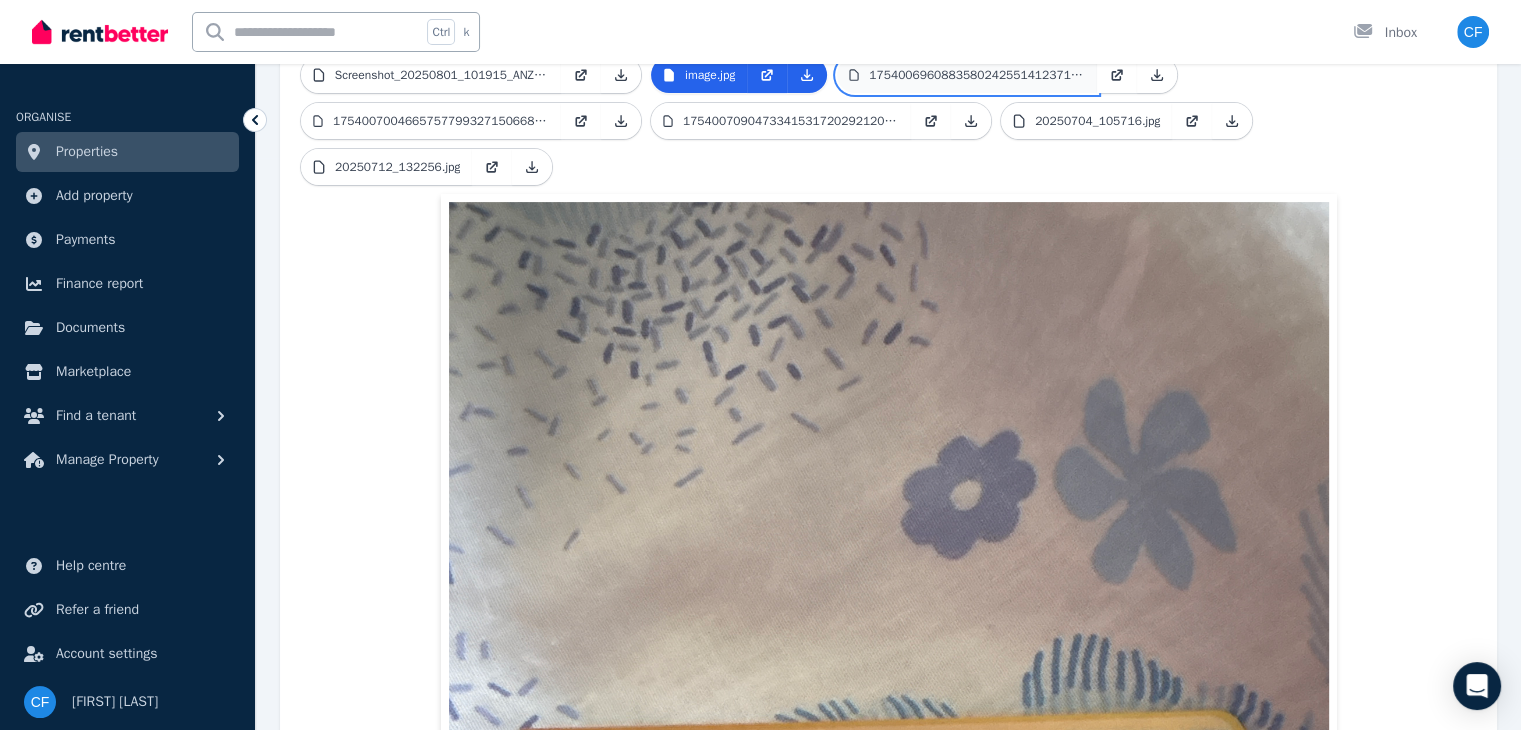click on "17540069608835802425514123710522.jpg" at bounding box center [967, 75] 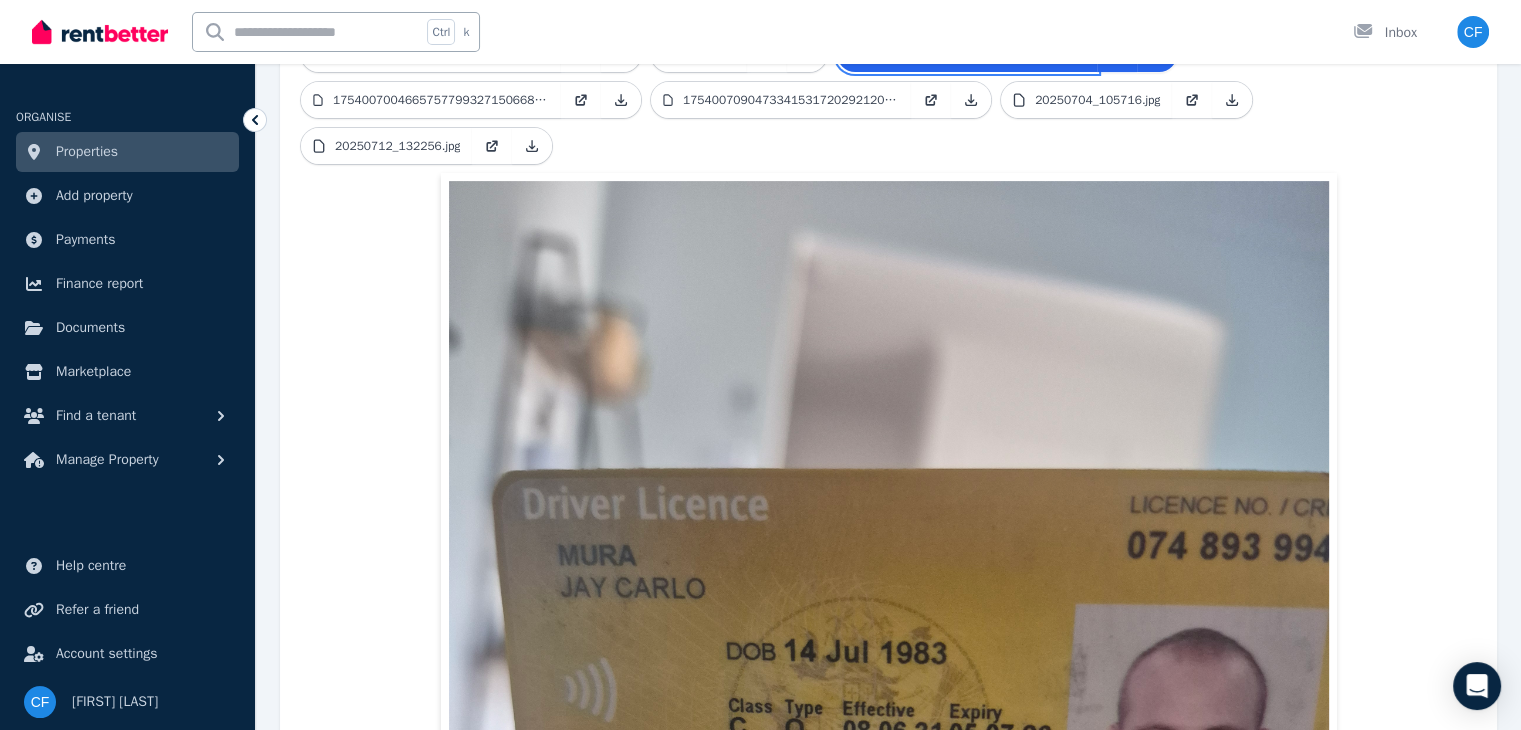 scroll, scrollTop: 595, scrollLeft: 0, axis: vertical 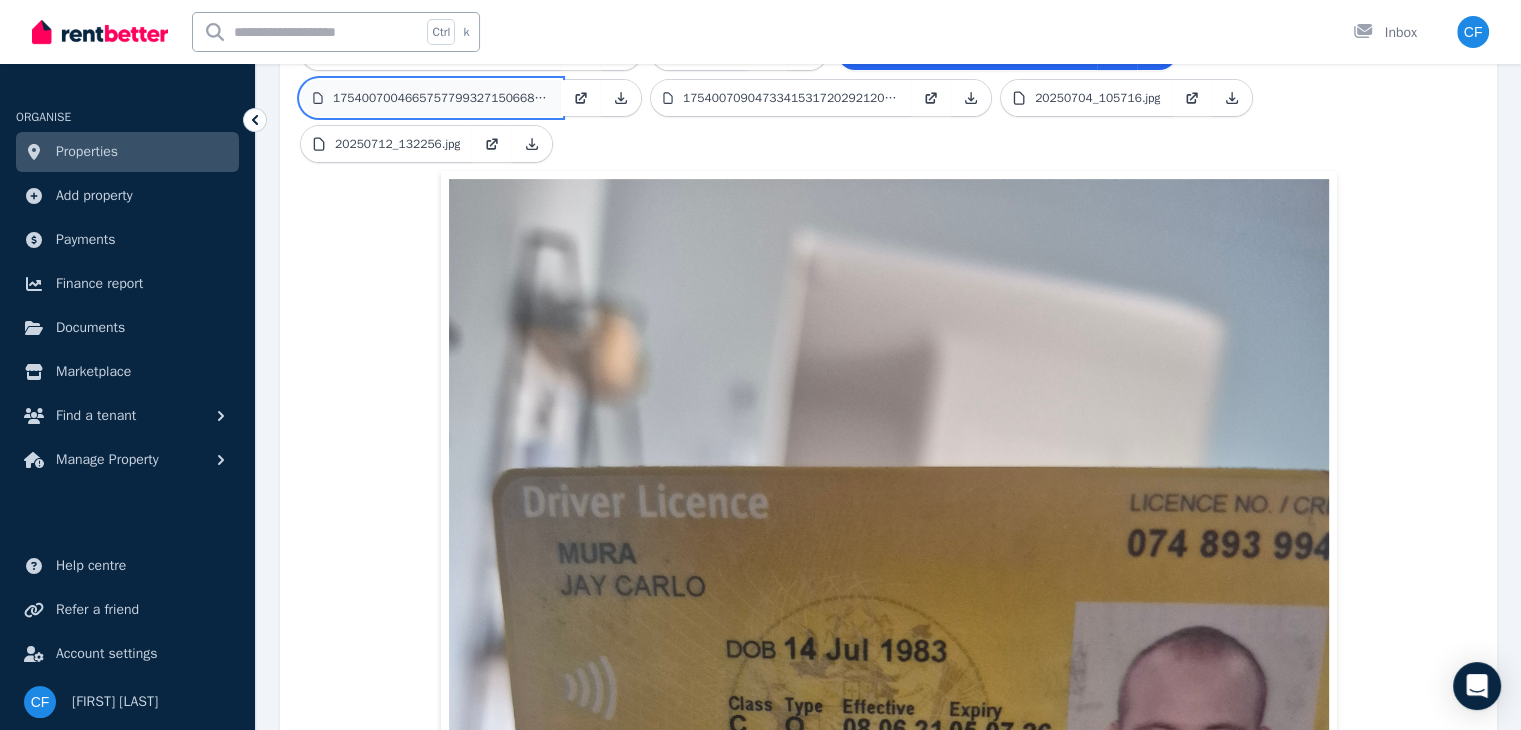 click on "17540070046657577993271506687916.jpg" at bounding box center [431, 98] 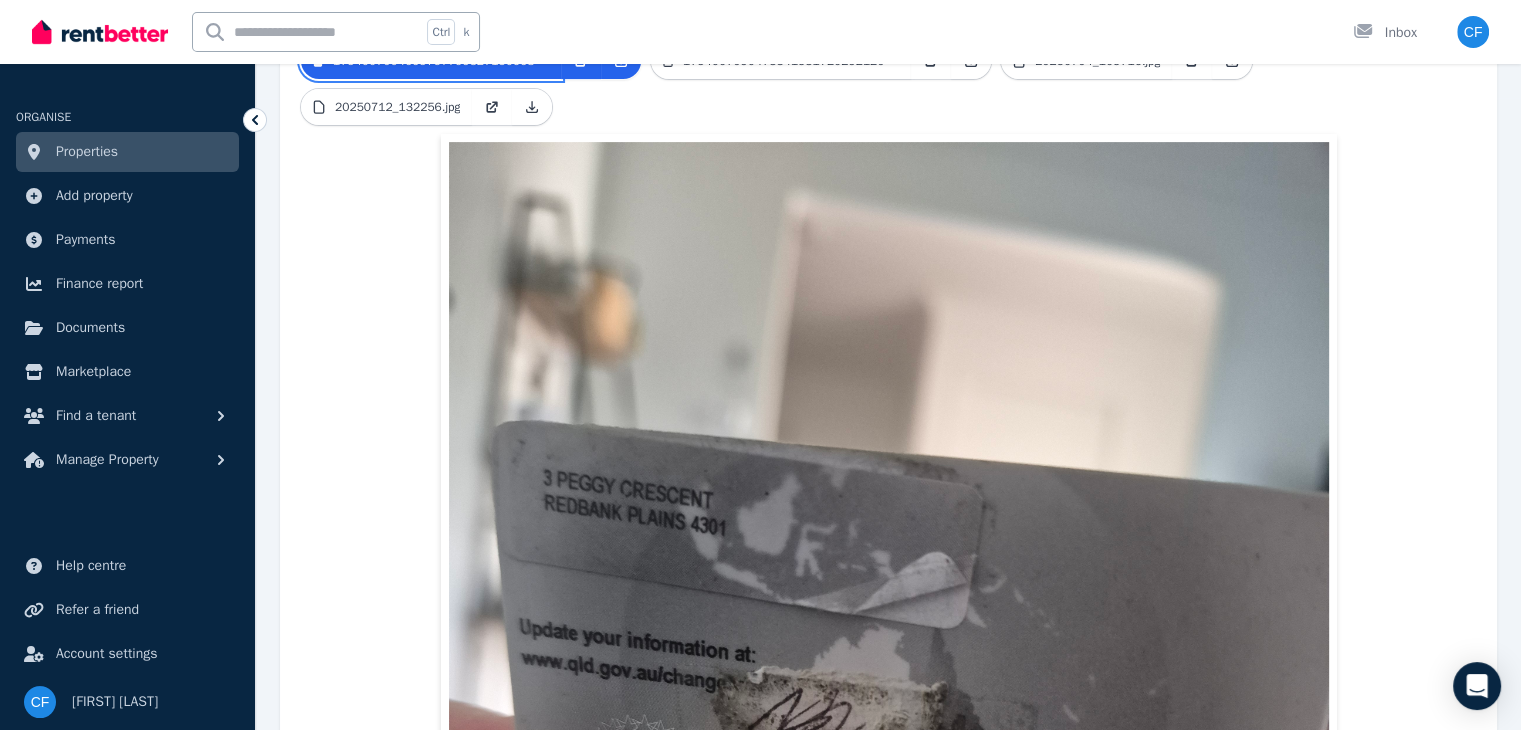 scroll, scrollTop: 387, scrollLeft: 0, axis: vertical 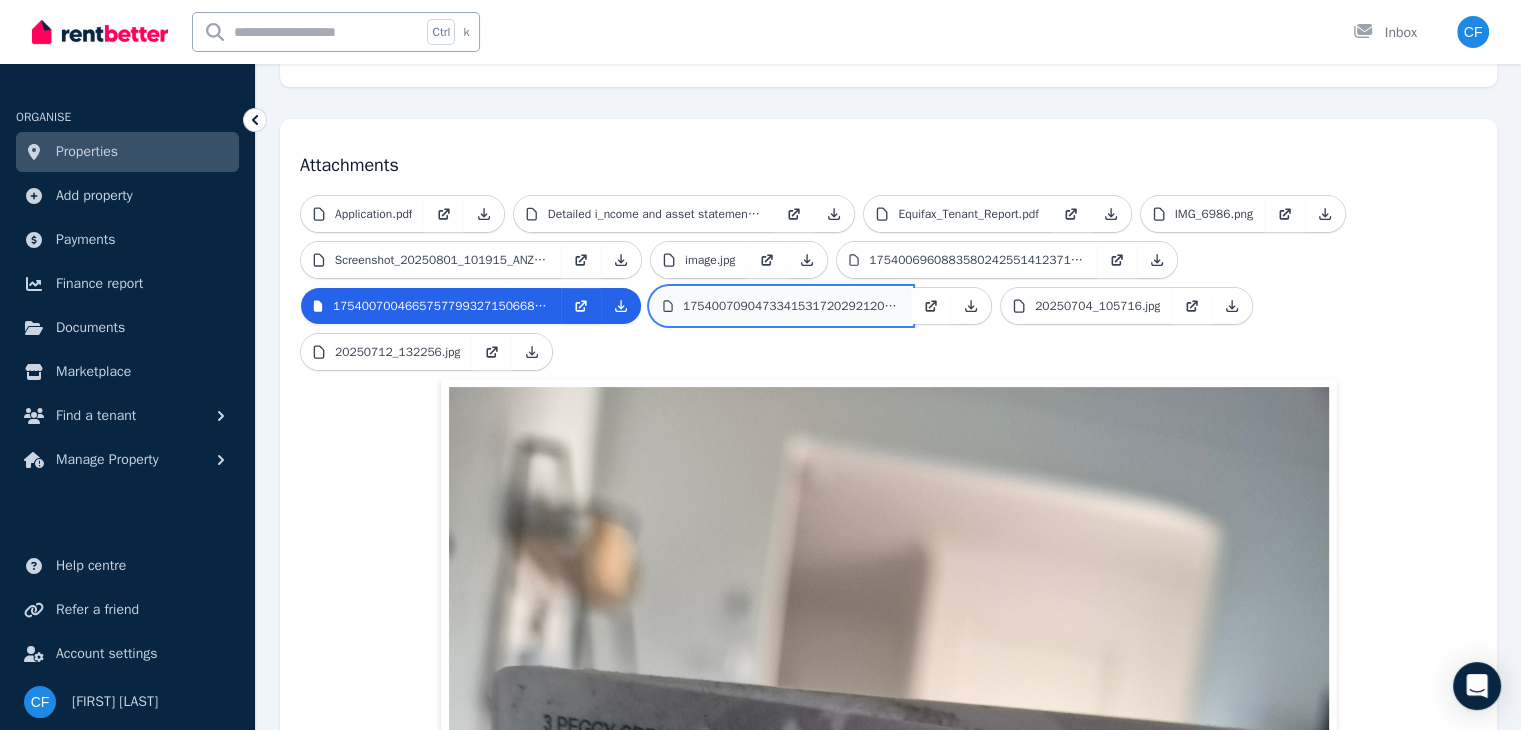 click on "17540070904733415317202921200695.jpg" at bounding box center (791, 306) 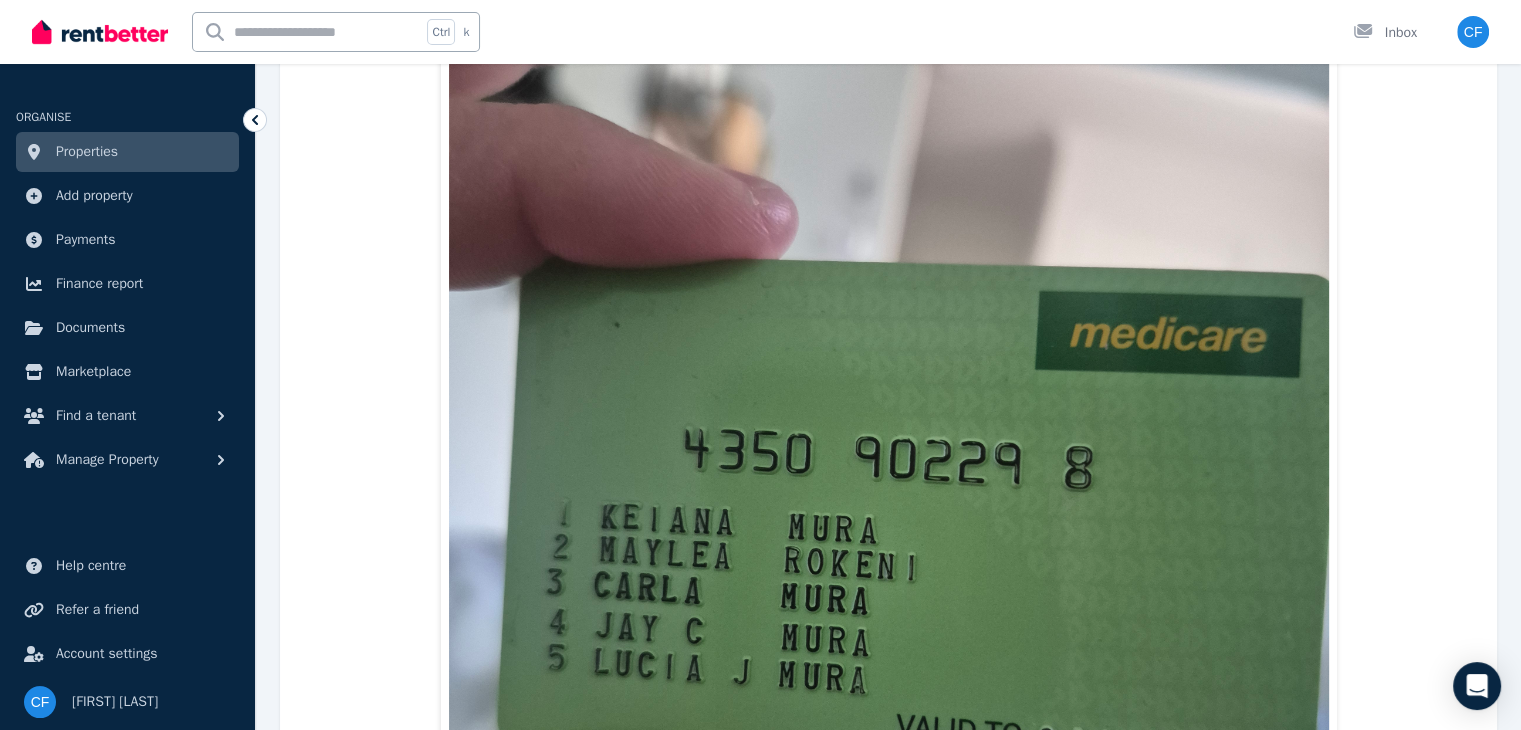 scroll, scrollTop: 584, scrollLeft: 0, axis: vertical 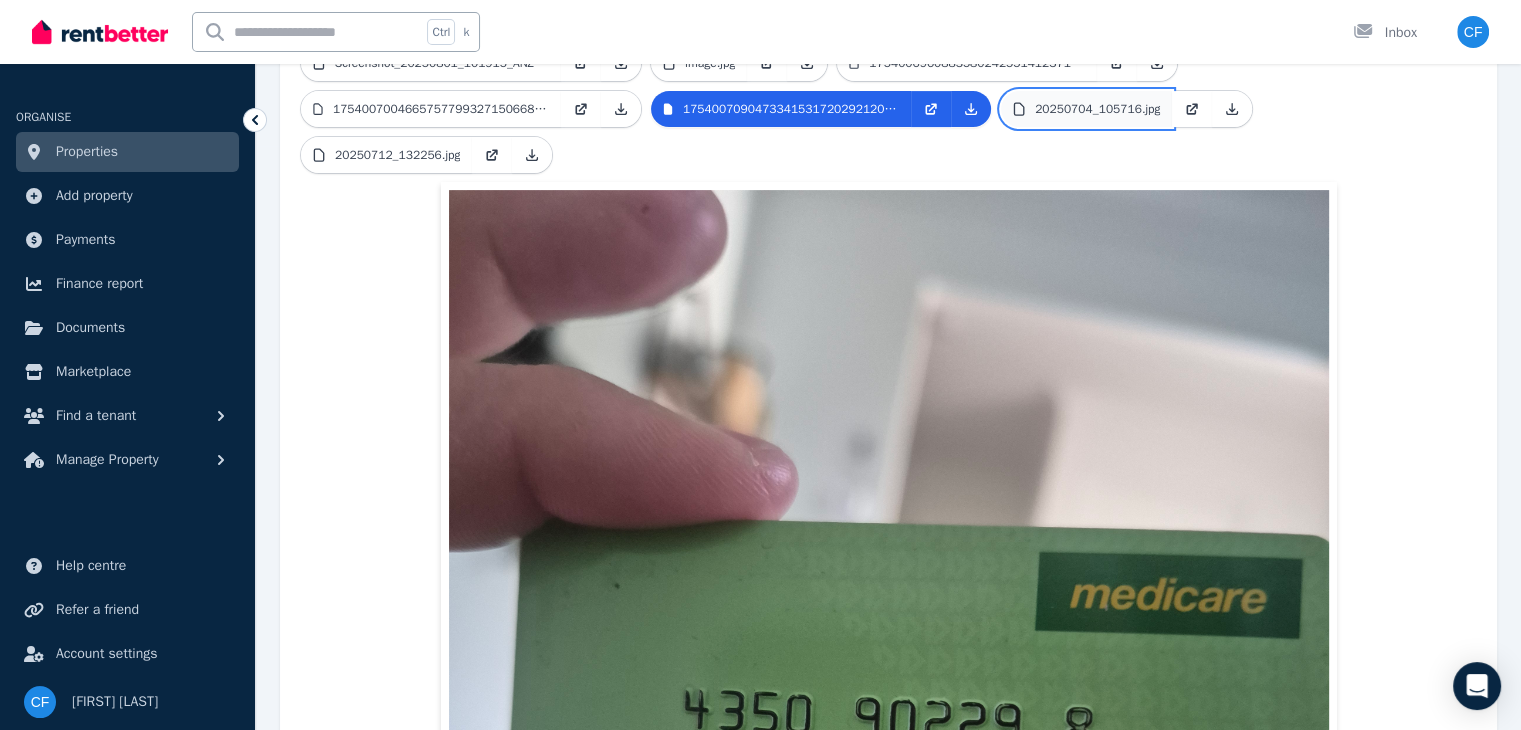 click on "20250704_105716.jpg" at bounding box center (1097, 109) 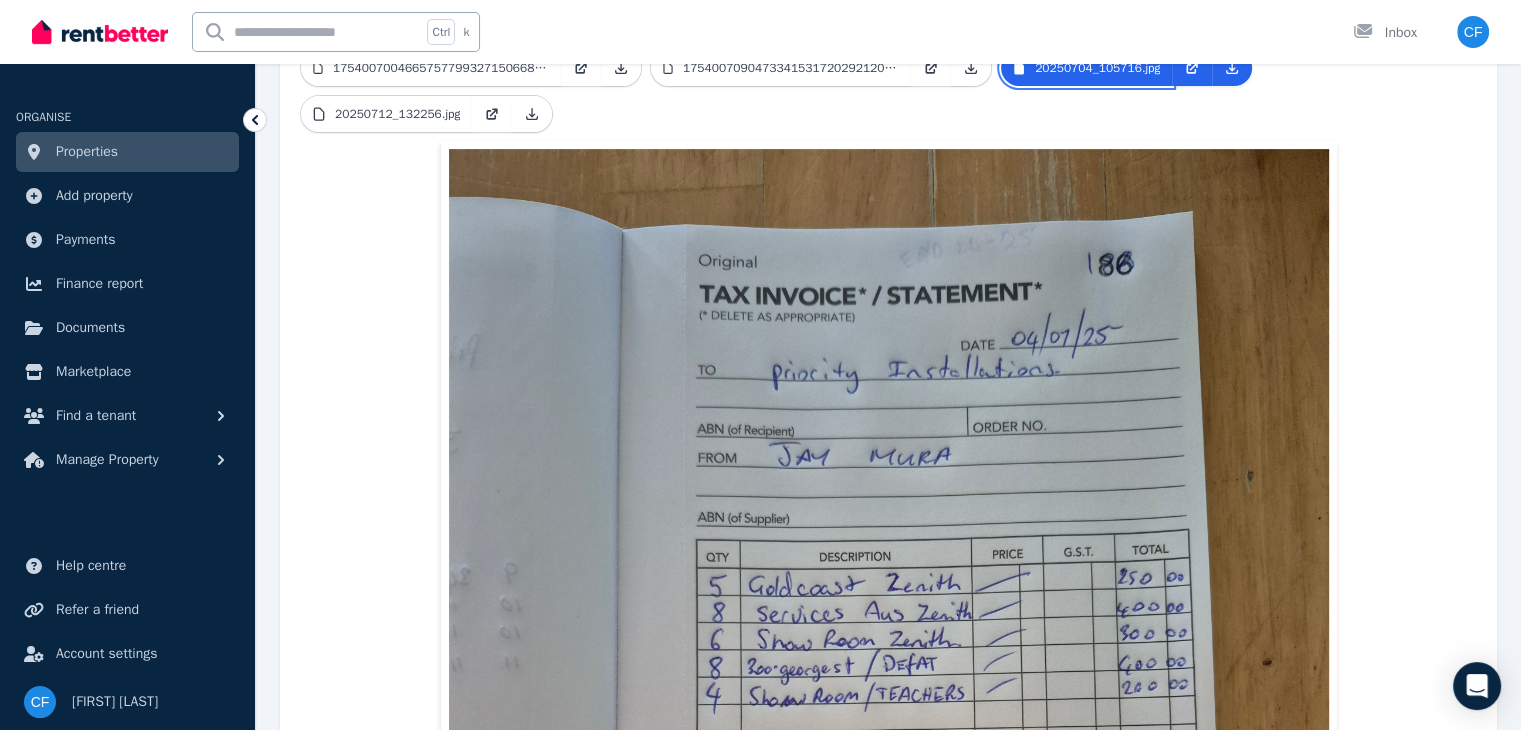 scroll, scrollTop: 624, scrollLeft: 0, axis: vertical 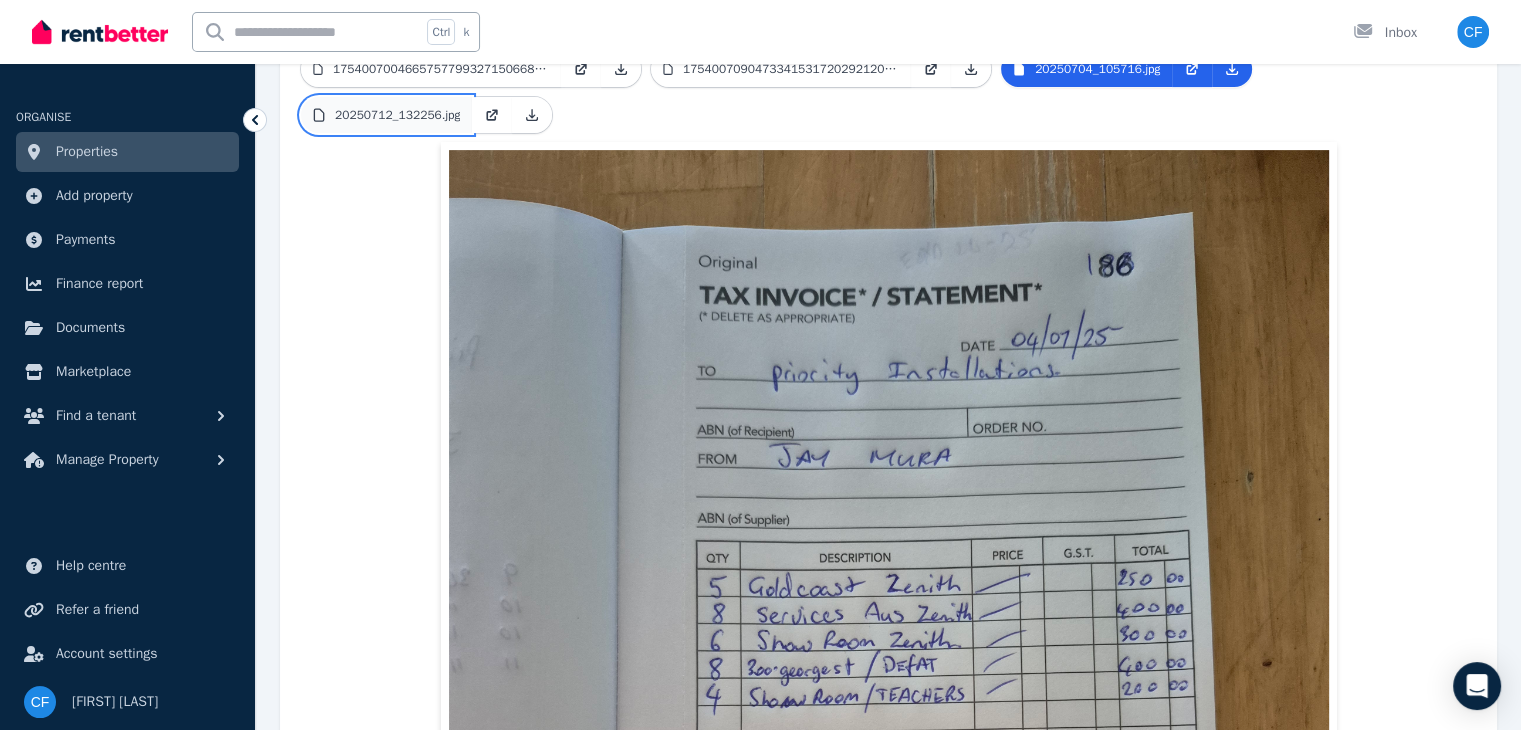 click on "20250712_132256.jpg" at bounding box center [397, 115] 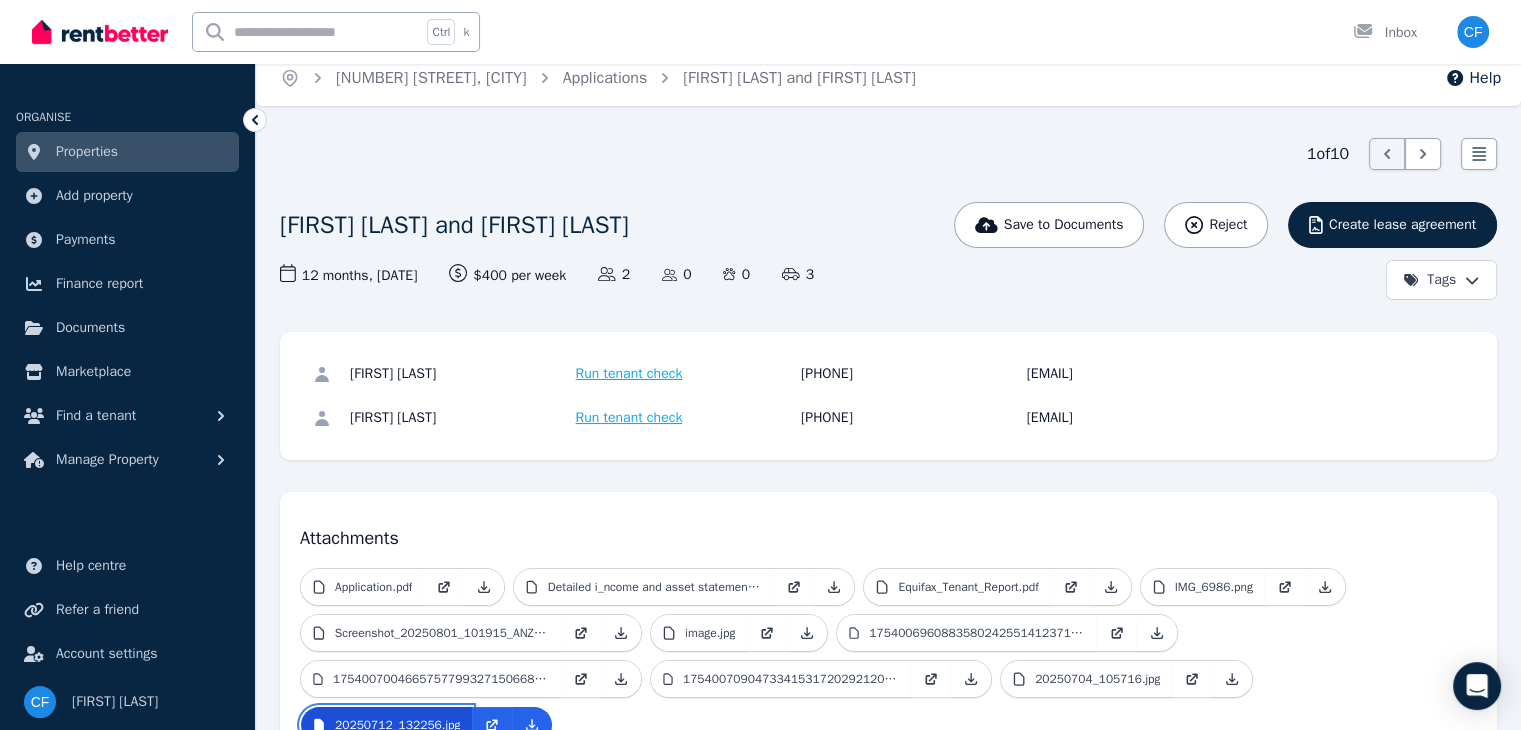 scroll, scrollTop: 8, scrollLeft: 0, axis: vertical 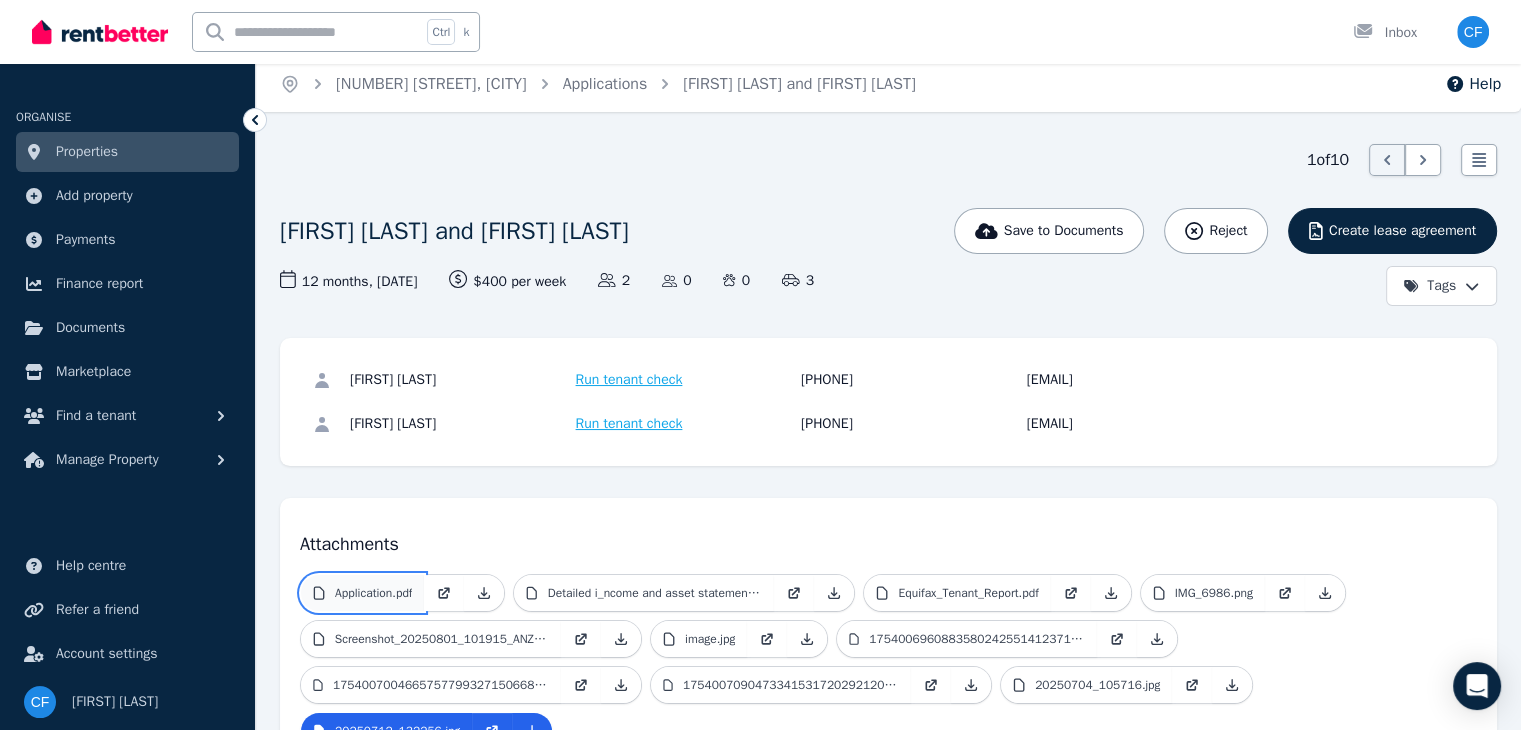 click on "Application.pdf" at bounding box center [362, 593] 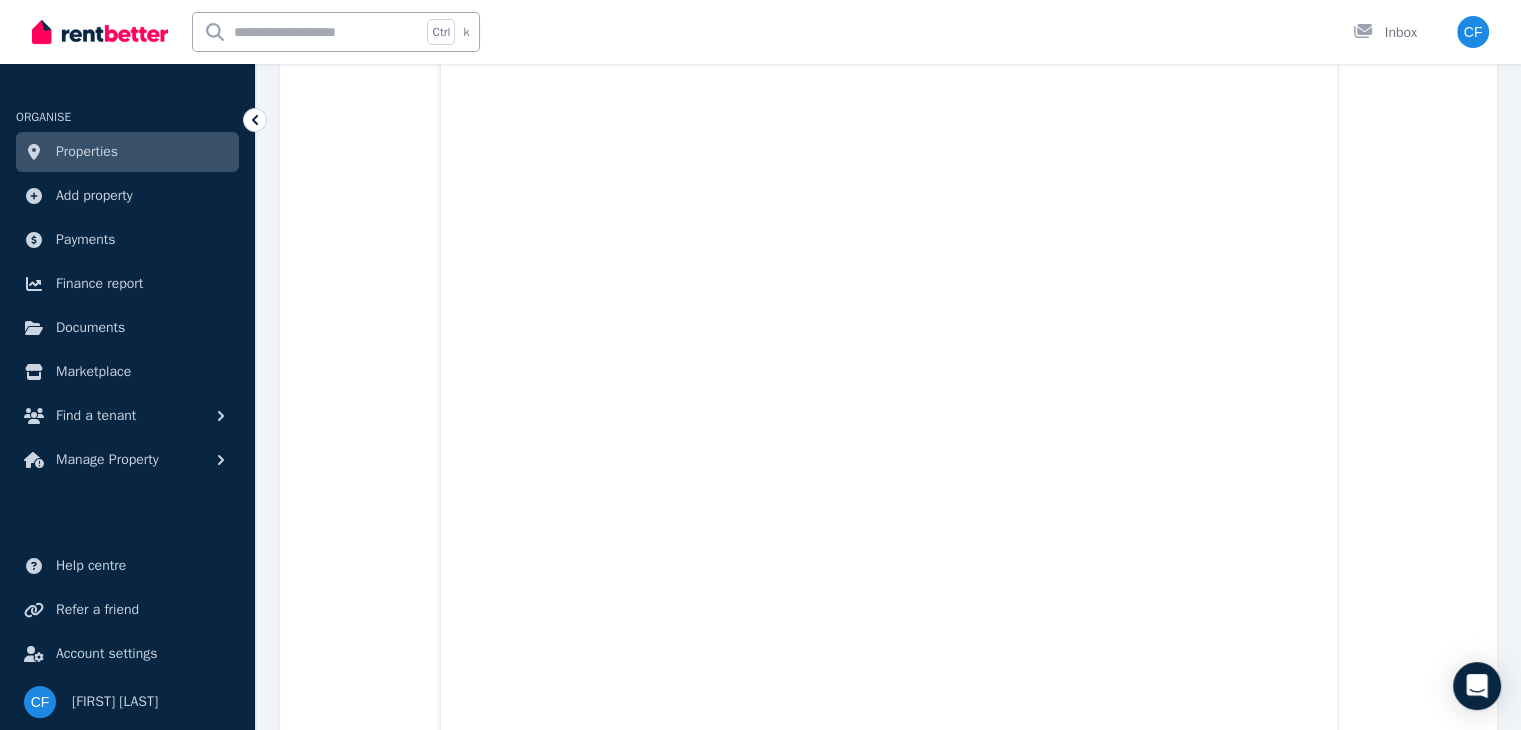 scroll, scrollTop: 3458, scrollLeft: 0, axis: vertical 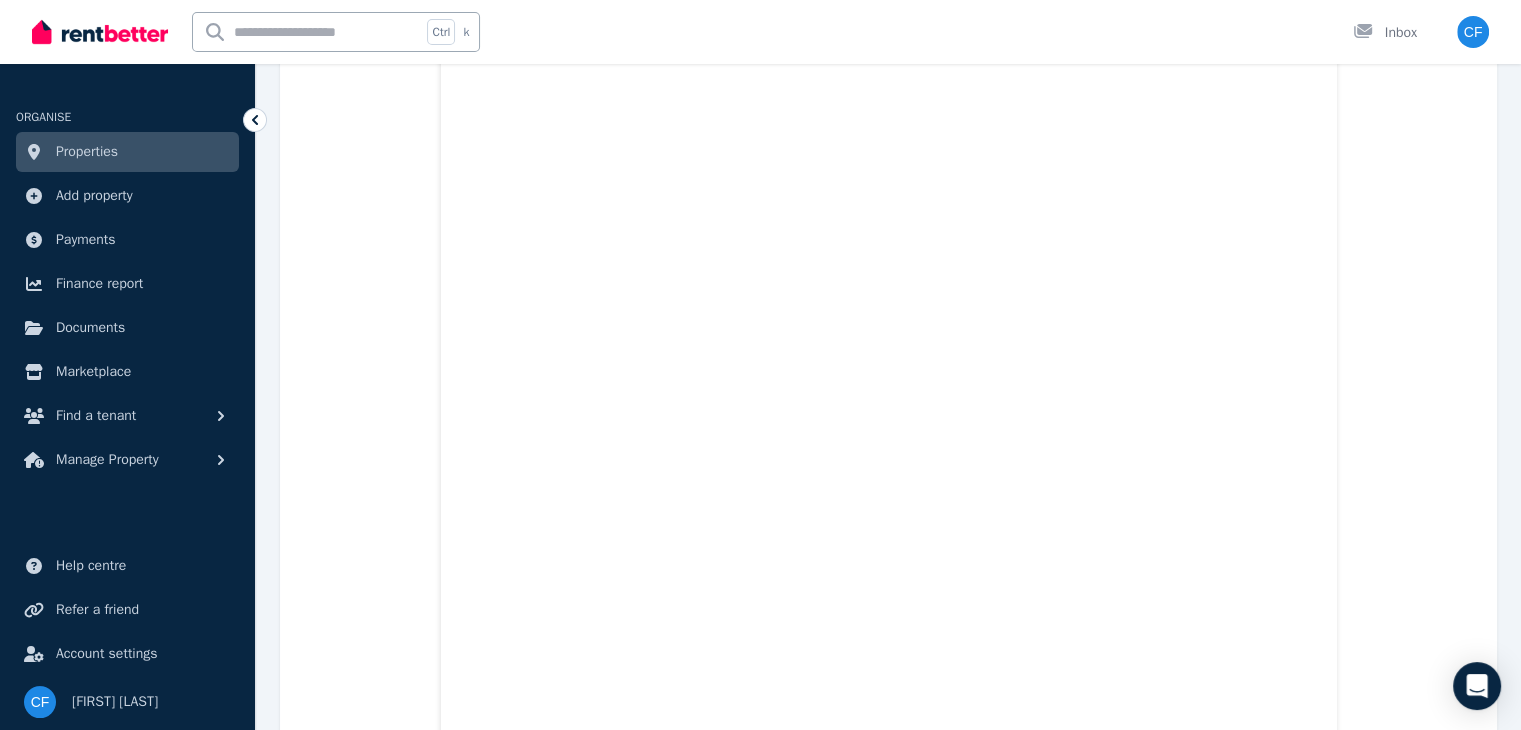 click on "Properties" at bounding box center [127, 152] 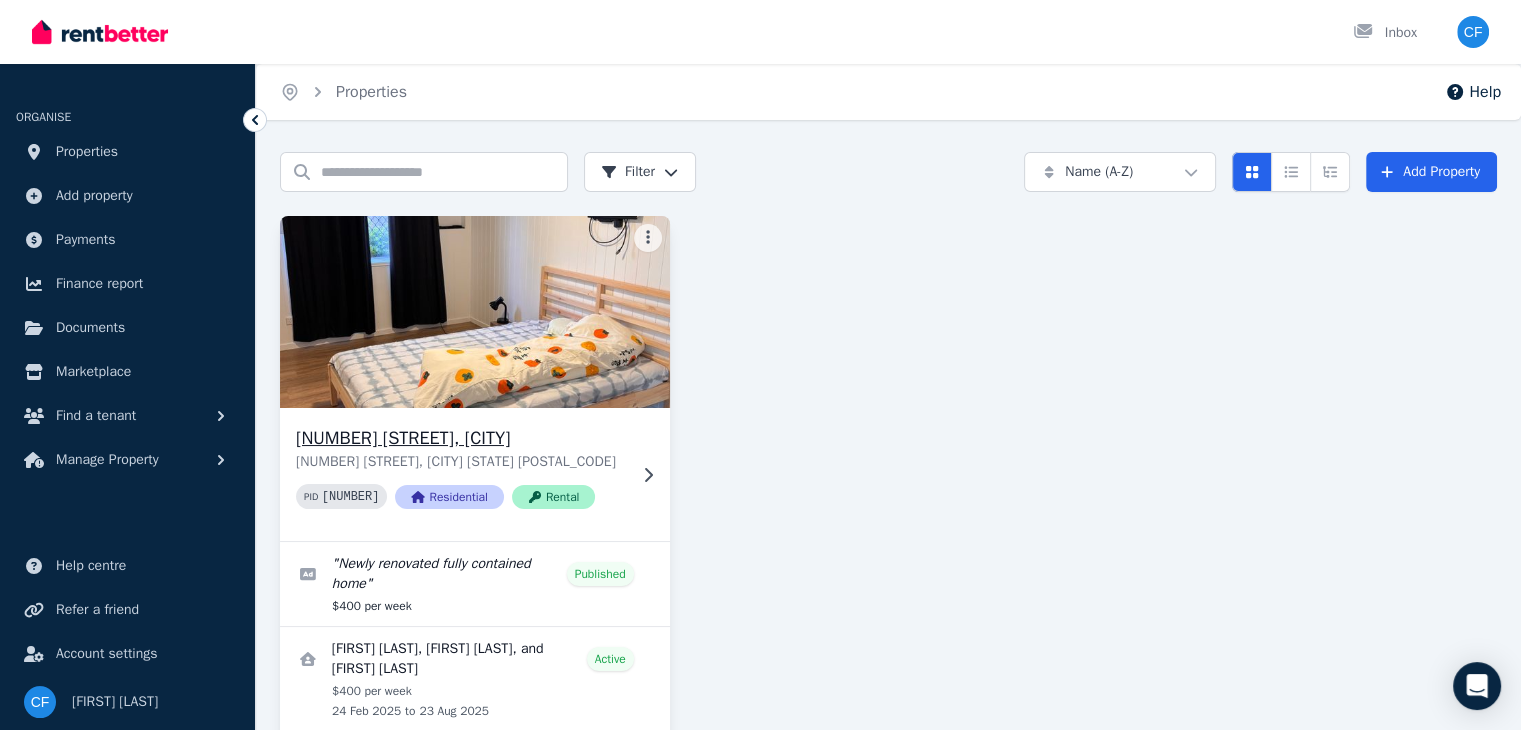 scroll, scrollTop: 112, scrollLeft: 0, axis: vertical 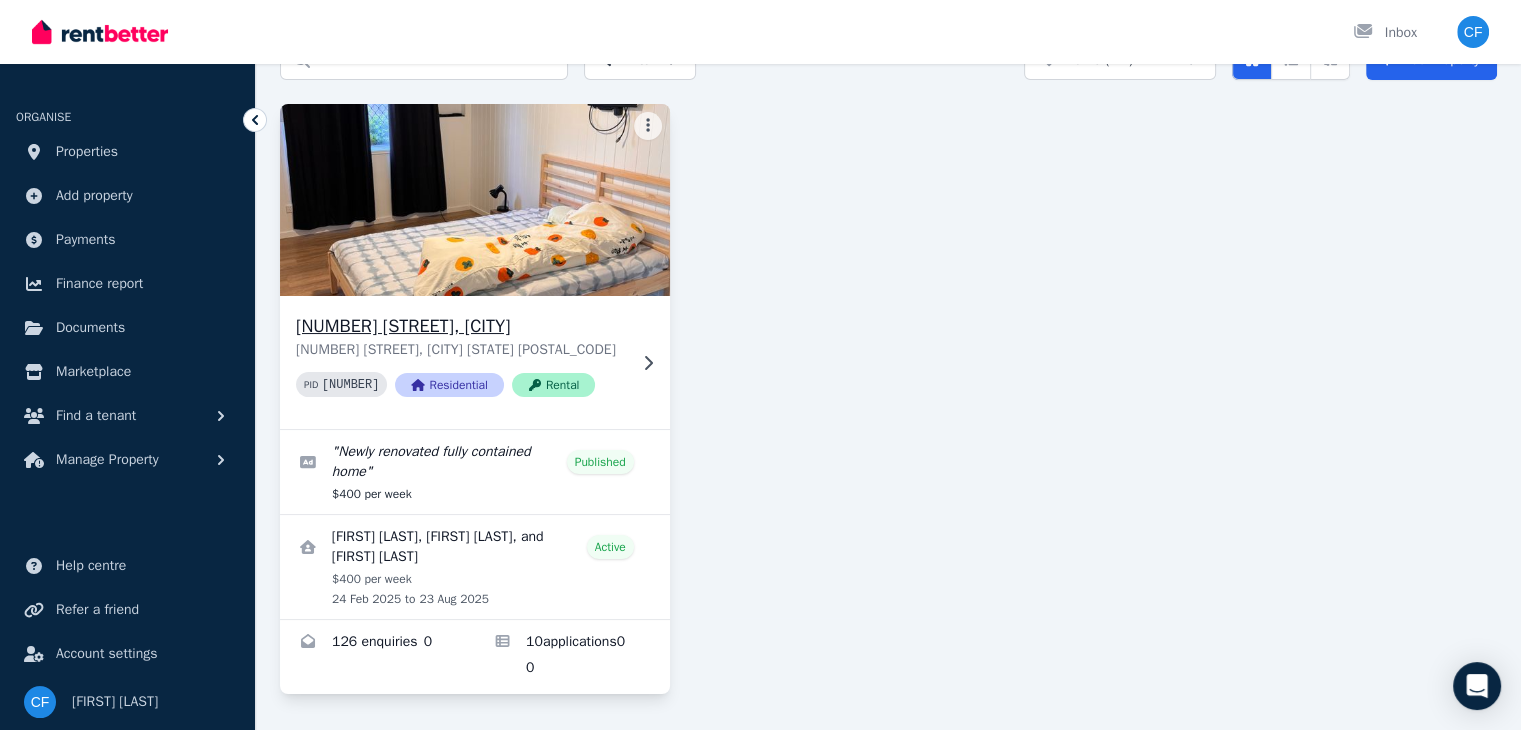 click at bounding box center [474, 200] 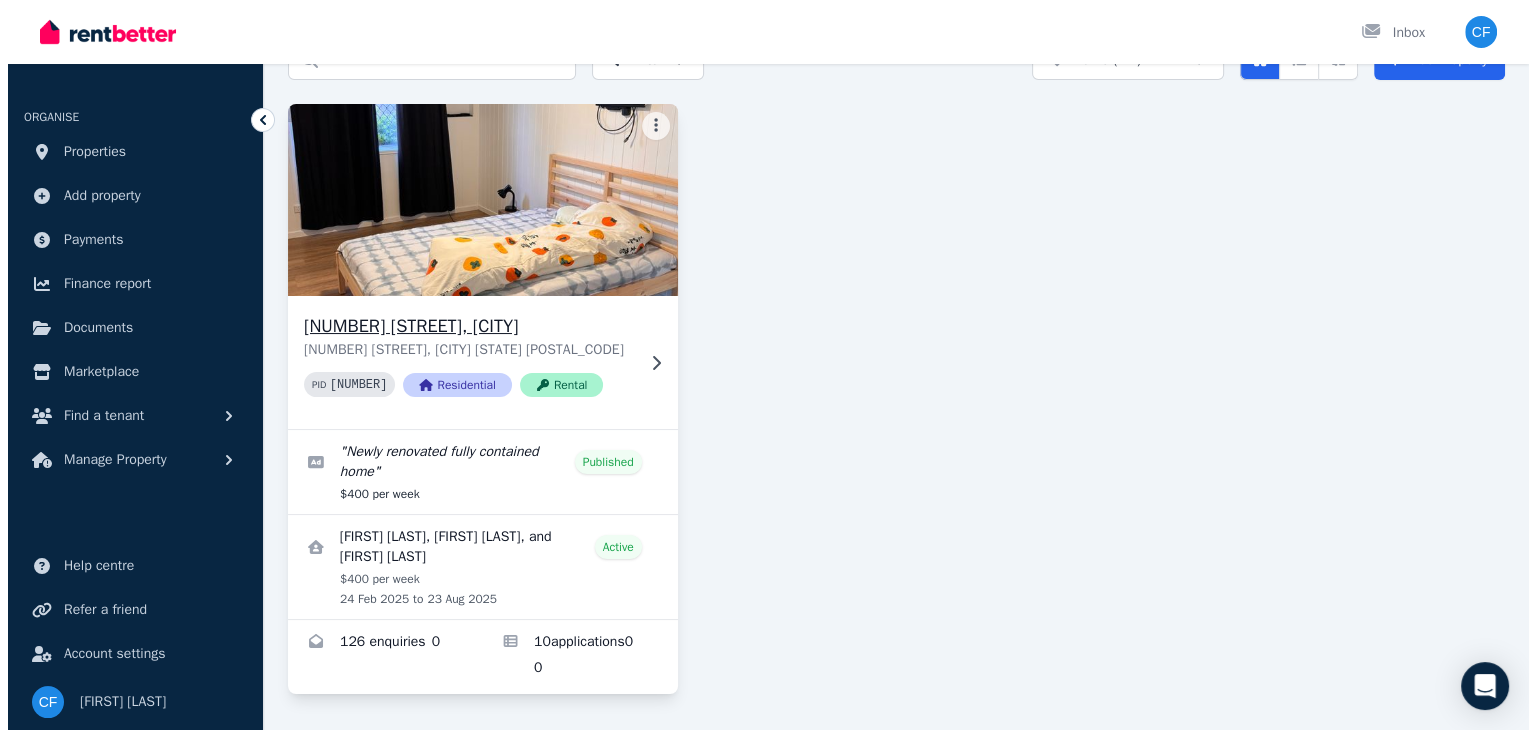 scroll, scrollTop: 0, scrollLeft: 0, axis: both 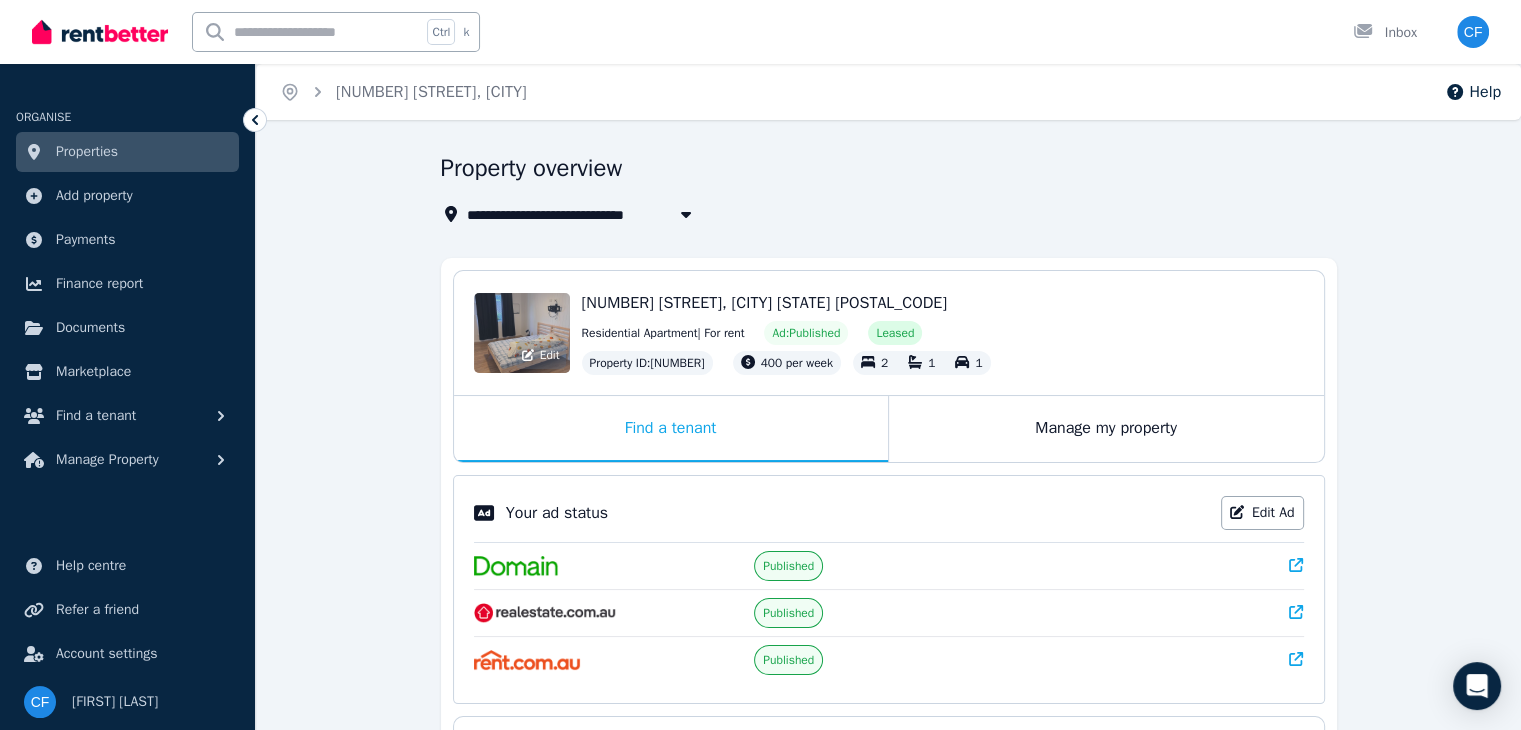 click on "Edit" at bounding box center (522, 333) 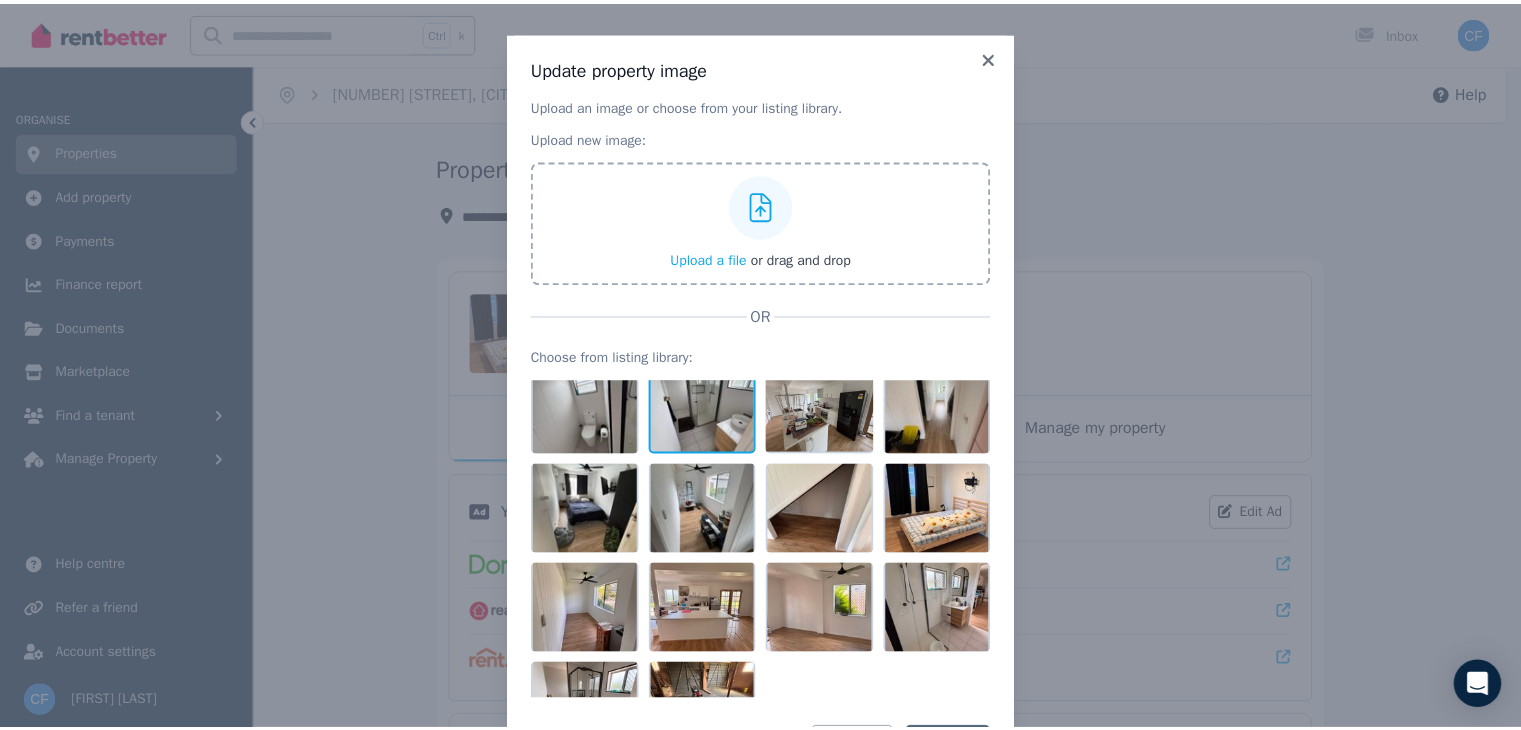 scroll, scrollTop: 0, scrollLeft: 0, axis: both 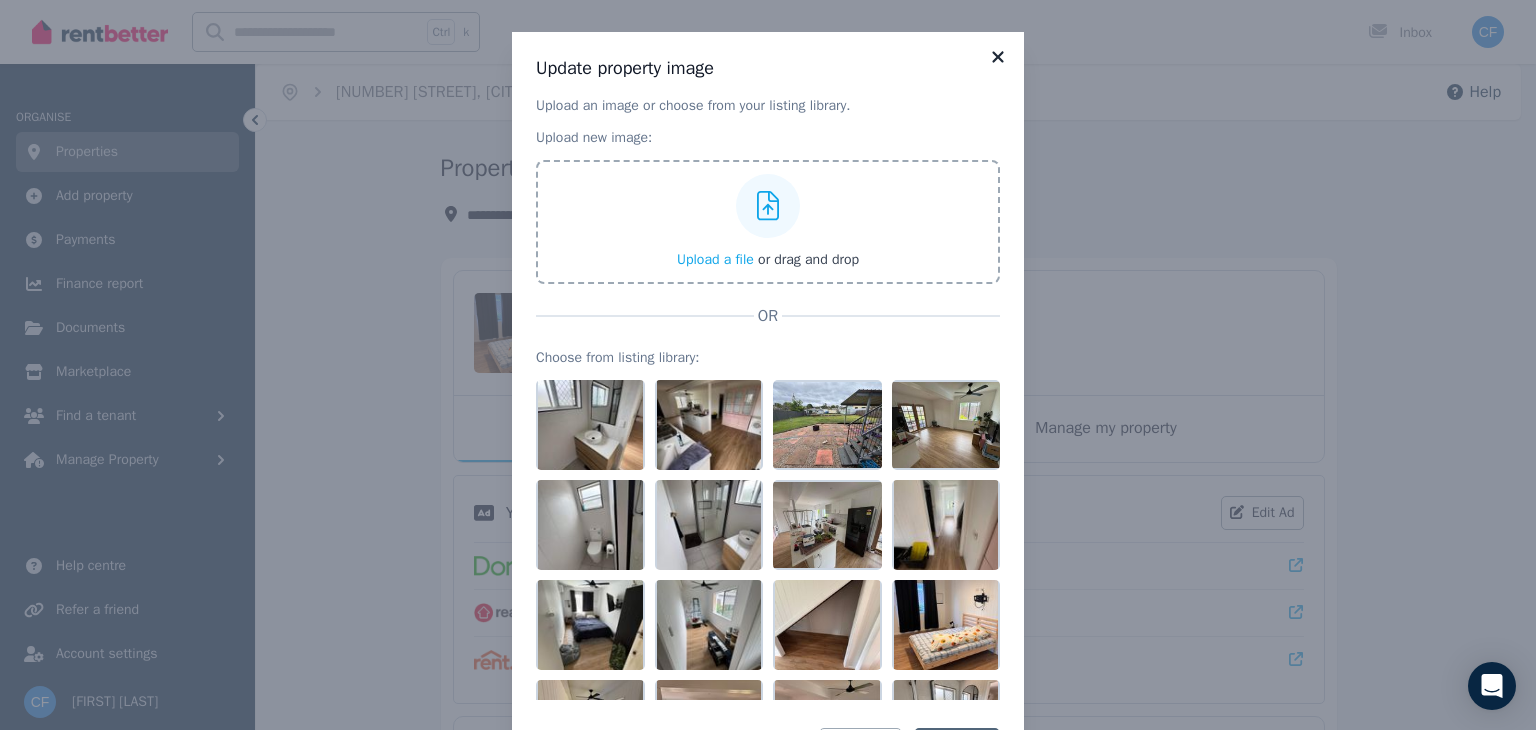 click 